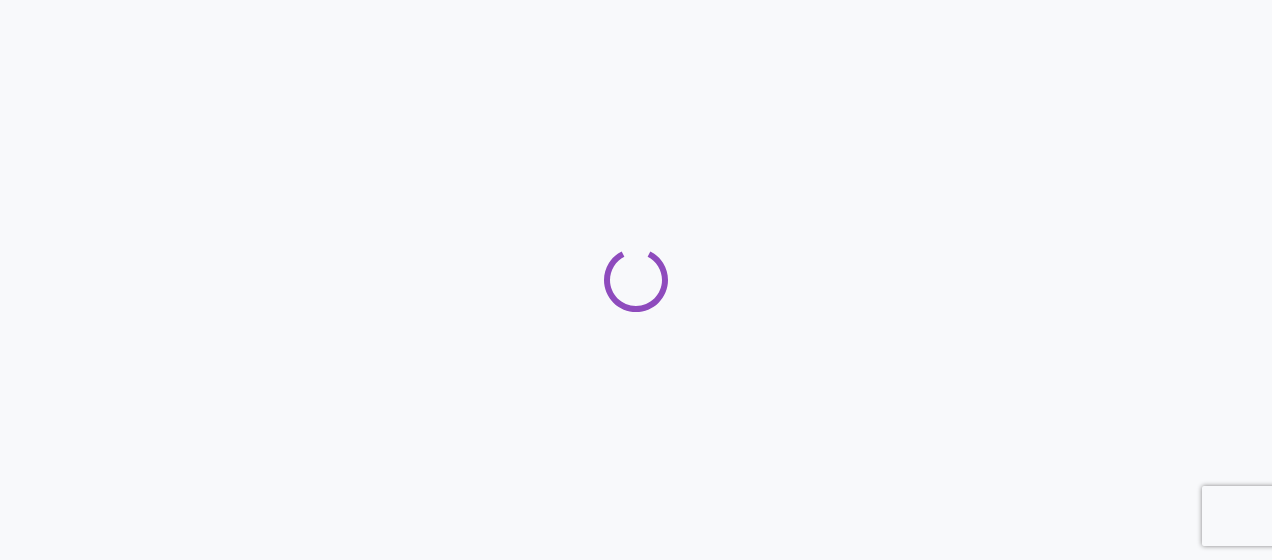 scroll, scrollTop: 0, scrollLeft: 0, axis: both 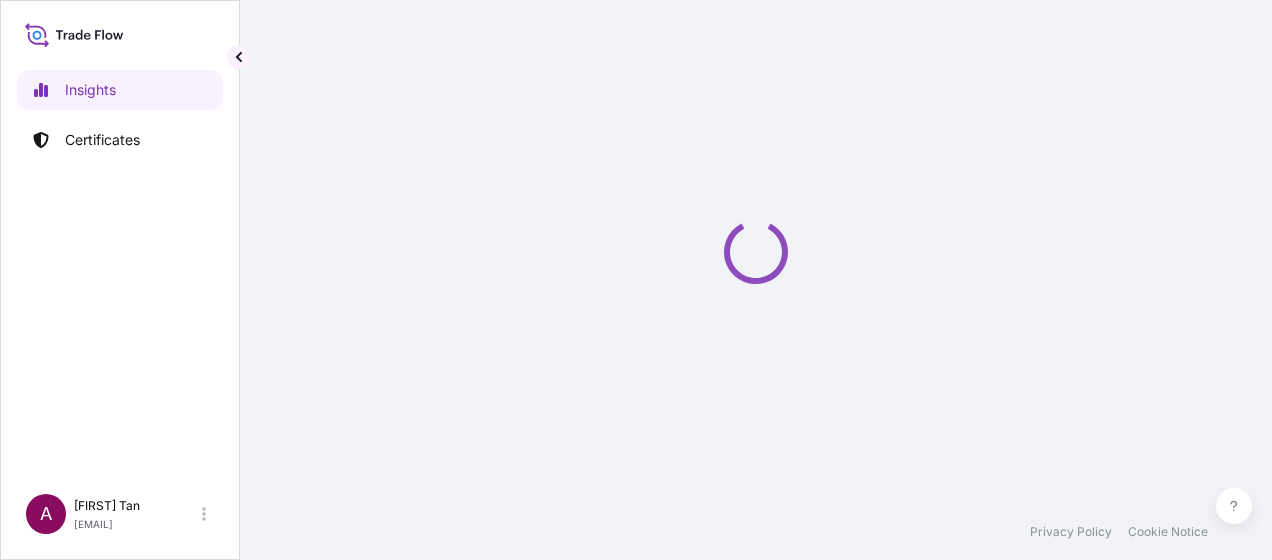 select on "2025" 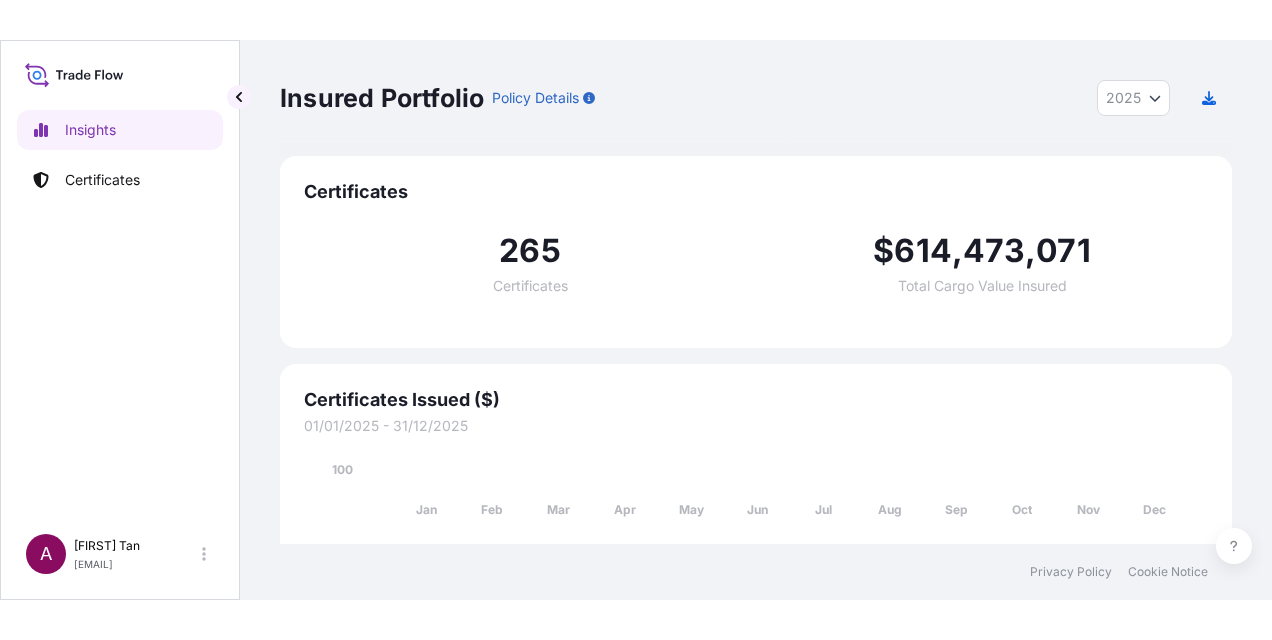 scroll, scrollTop: 0, scrollLeft: 0, axis: both 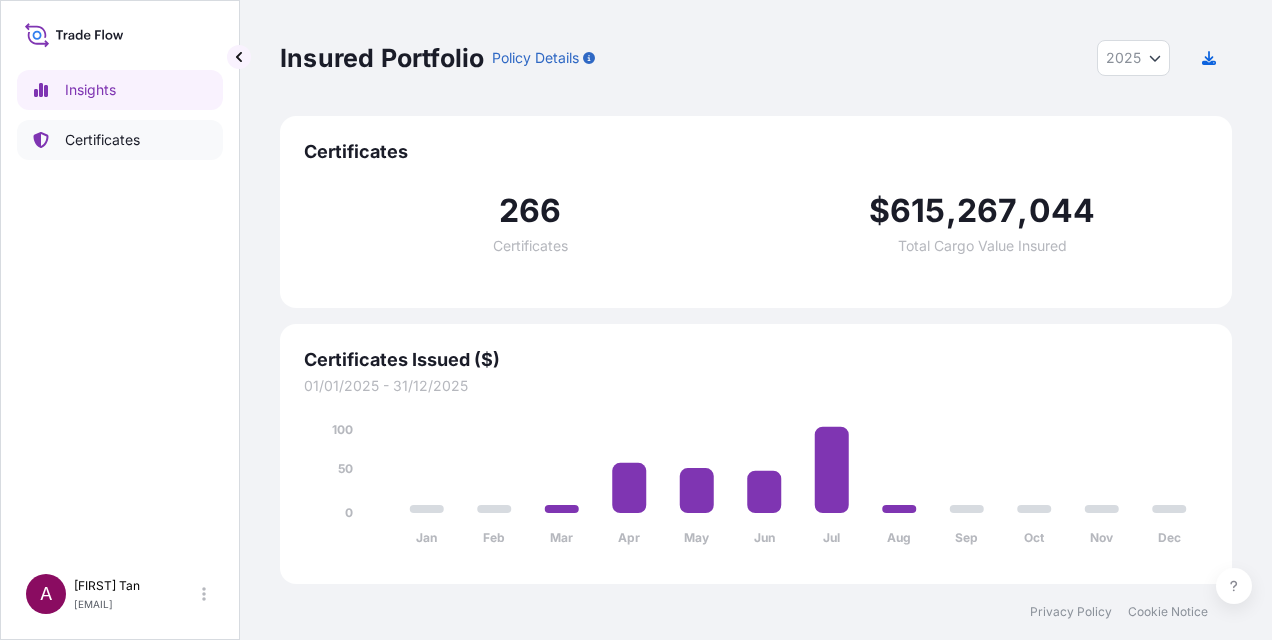 click on "Certificates" at bounding box center (102, 140) 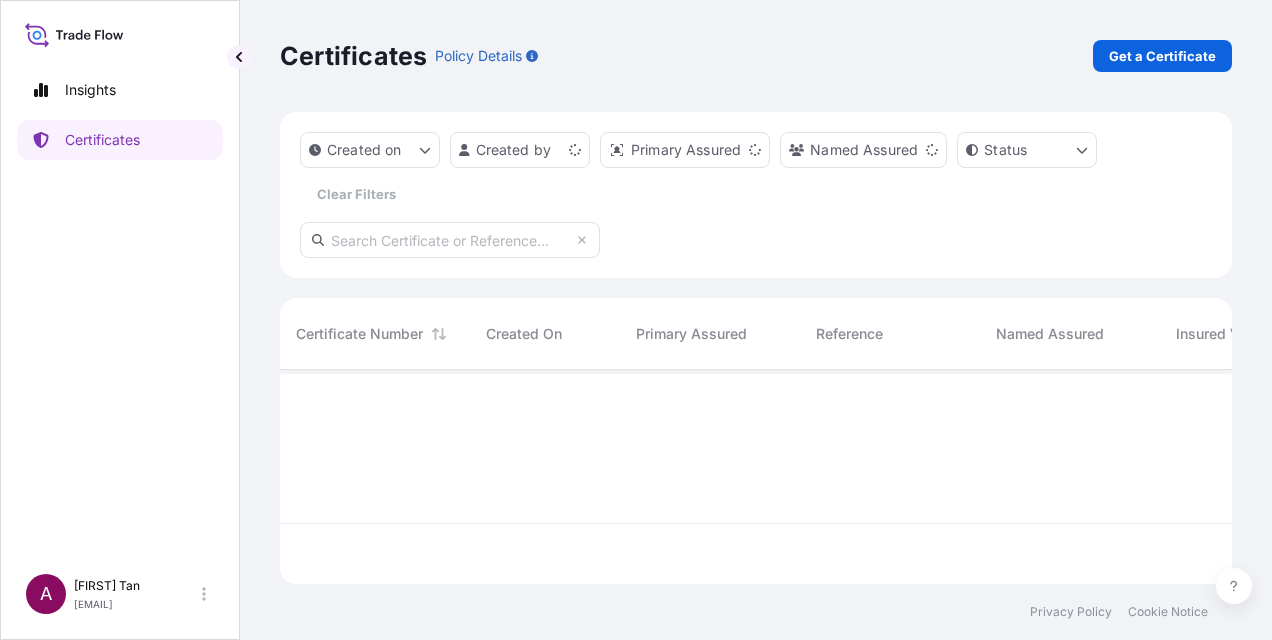 scroll, scrollTop: 16, scrollLeft: 16, axis: both 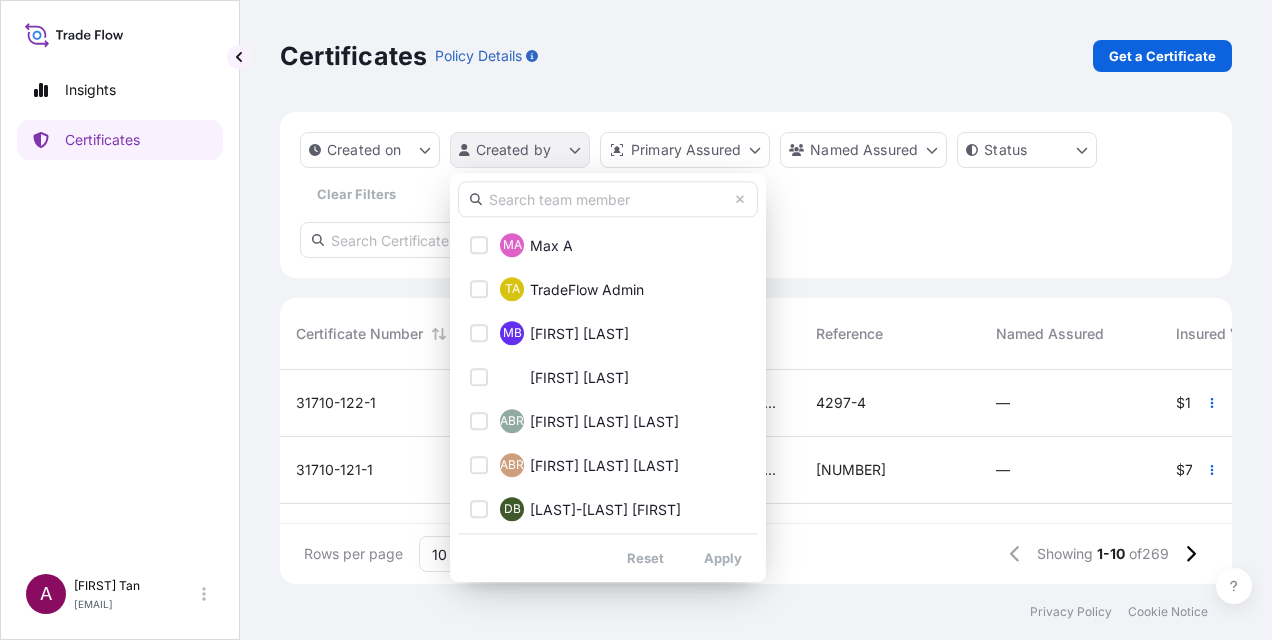 click on "Insights Certificates A [FIRST]   [LAST] [EMAIL] Certificates Policy Details Get a Certificate Created on Created by Primary Assured Named Assured Status Clear Filters Certificate Number Created On Primary Assured Reference Named Assured Insured Value Departure Arrival Status [CERTIFICATE_NUMBER] [DATE] AO [FIRST] [LAST] Samancor Marketing Pte Ltd 4297-4 — $ [PRICE] AUMIB [DATE] Tianjin —/—/— Issued [CERTIFICATE_NUMBER] [DATE] AW [FIRST] [LAST] Samancor Marketing Pte Ltd 4297-3 — $ [PRICE] AUMIB [DATE] Tianjin —/—/— Issued [CERTIFICATE_NUMBER] [DATE] GW [FIRST] [LAST] Samancor Marketing Pte Ltd DF_AU_SHENG TAI HAI — $ [PRICE] AUMIB [DATE] Tianjin —/—/— Issued [CERTIFICATE_NUMBER] [DATE] LF [FIRST] [LAST] South32 Marketing Pte Ltd — To order $ [PRICE] COCTG [DATE] CNTXG —/—/— Issued [CERTIFICATE_NUMBER] [DATE] YO [FIRST] [LAST] South32 Marketing Pte Ltd HG Wealth _SE00\0910479447_Shanghai To order $ [PRICE] COCTG [DATE] Shanghai Issued" at bounding box center [636, 320] 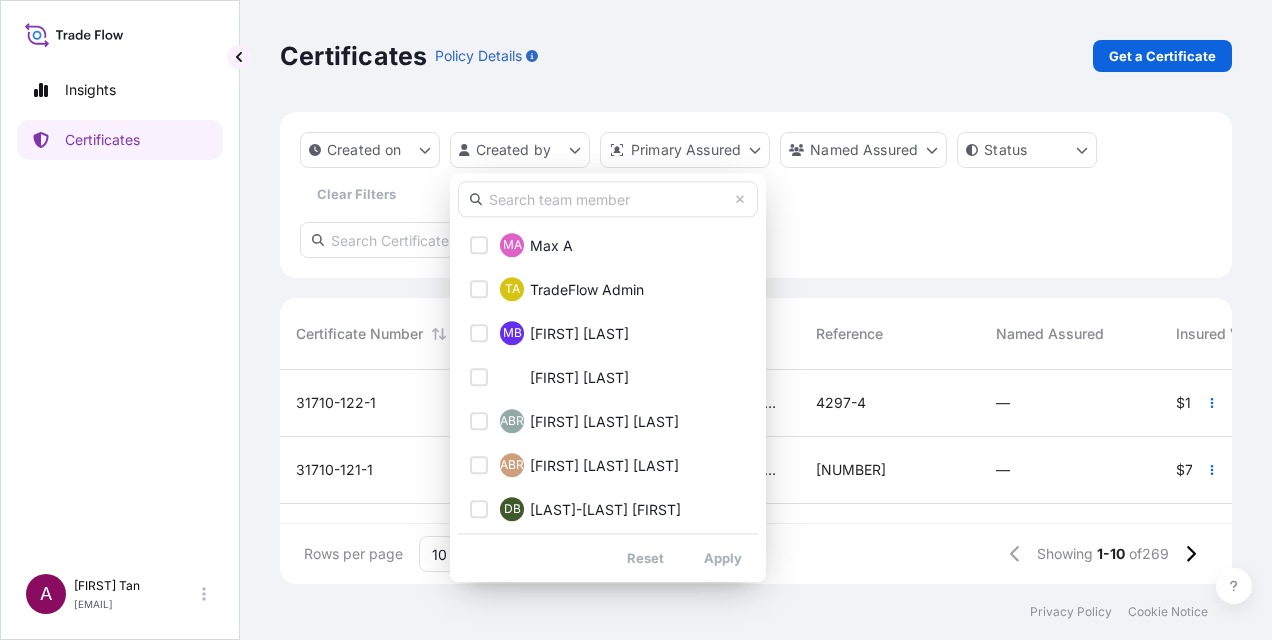 click at bounding box center (608, 199) 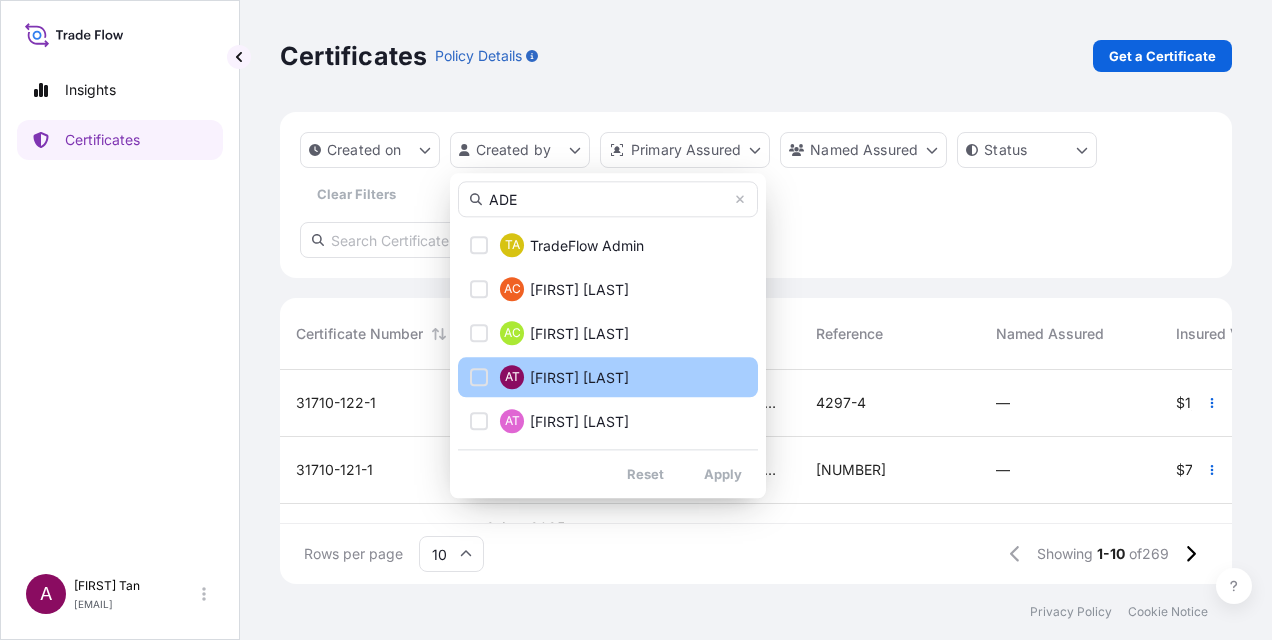 type on "ADE" 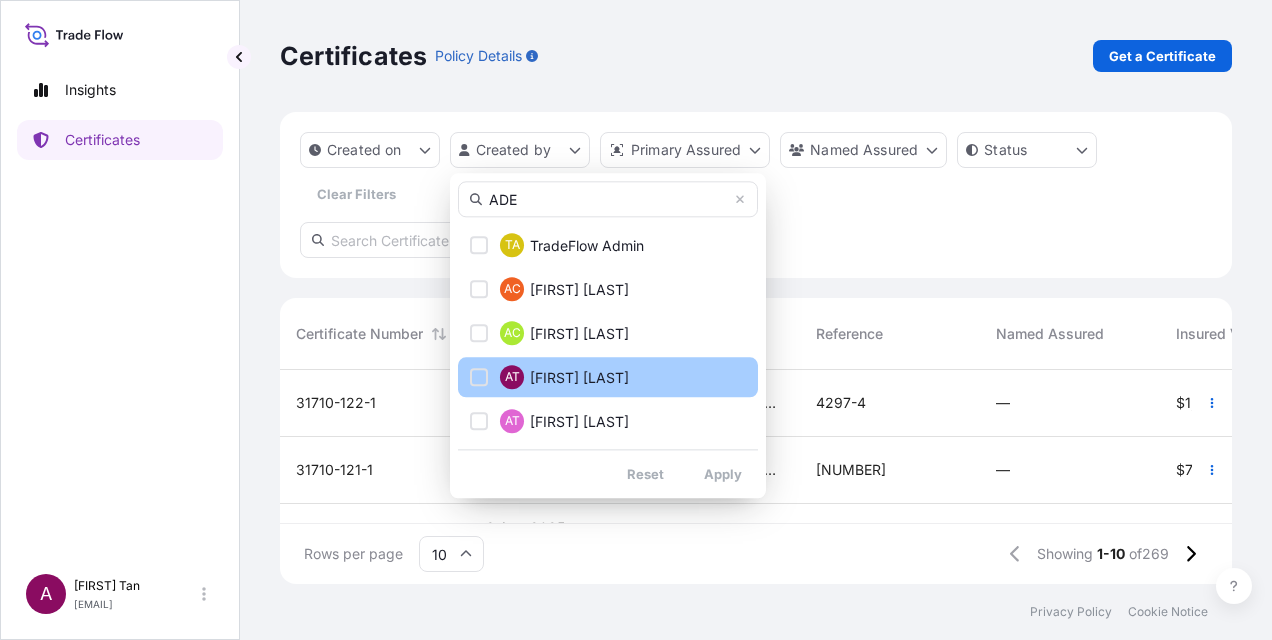 click at bounding box center (479, 377) 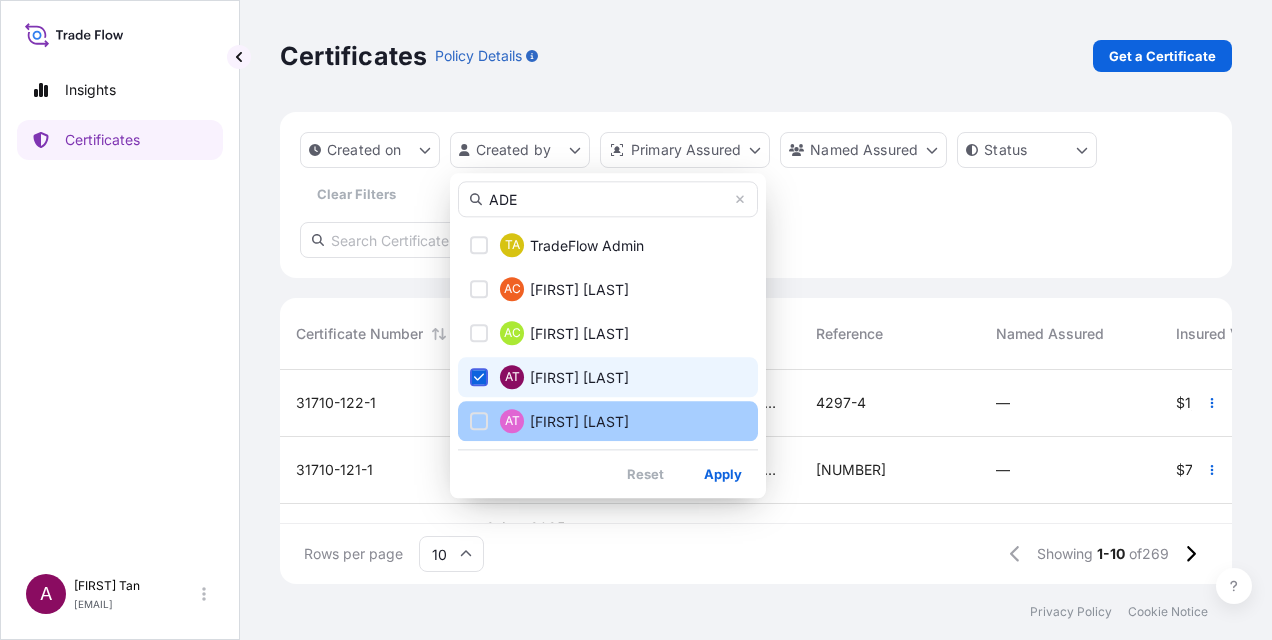 click at bounding box center [479, 421] 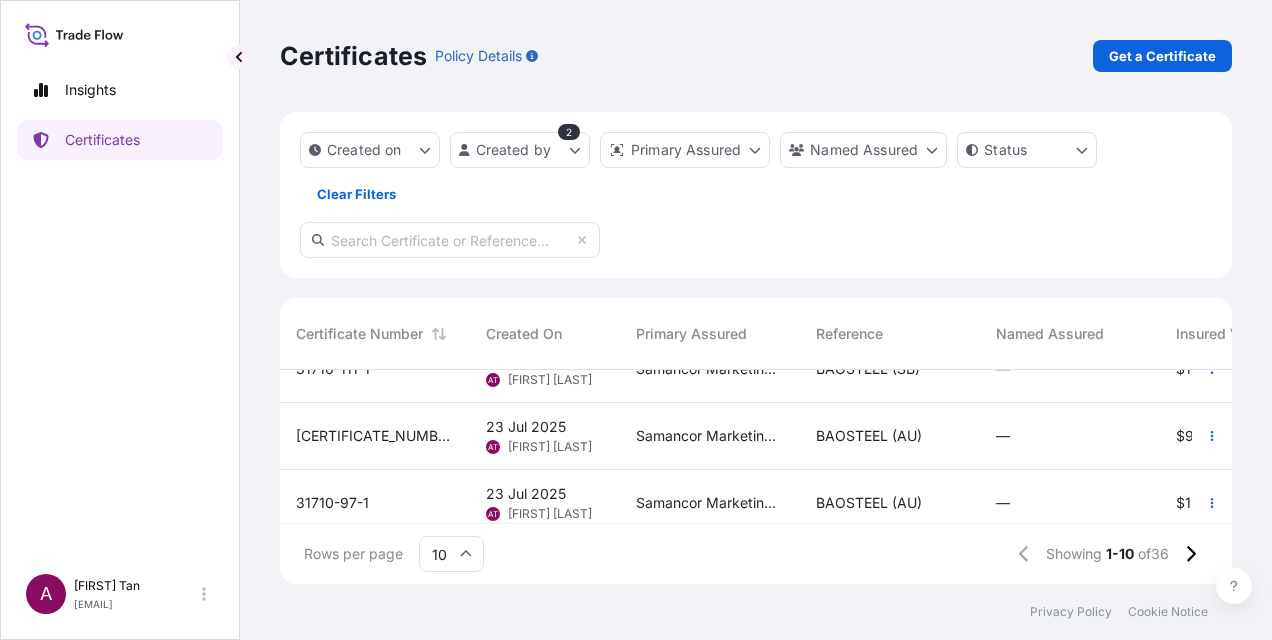 scroll, scrollTop: 200, scrollLeft: 0, axis: vertical 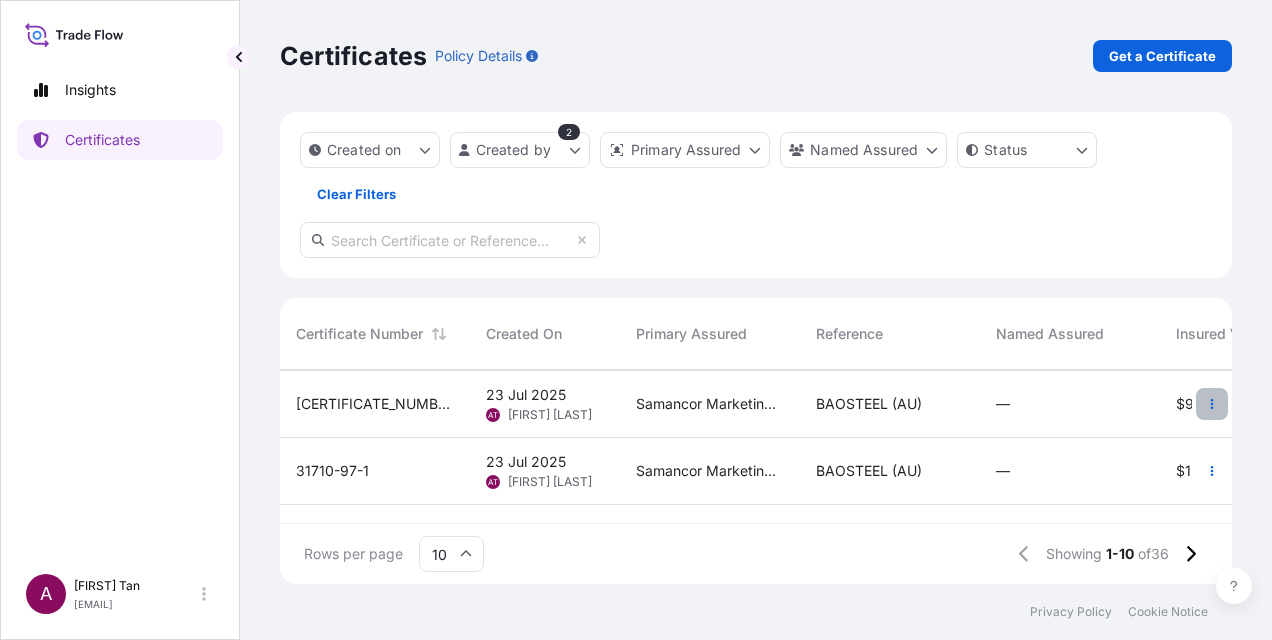 click 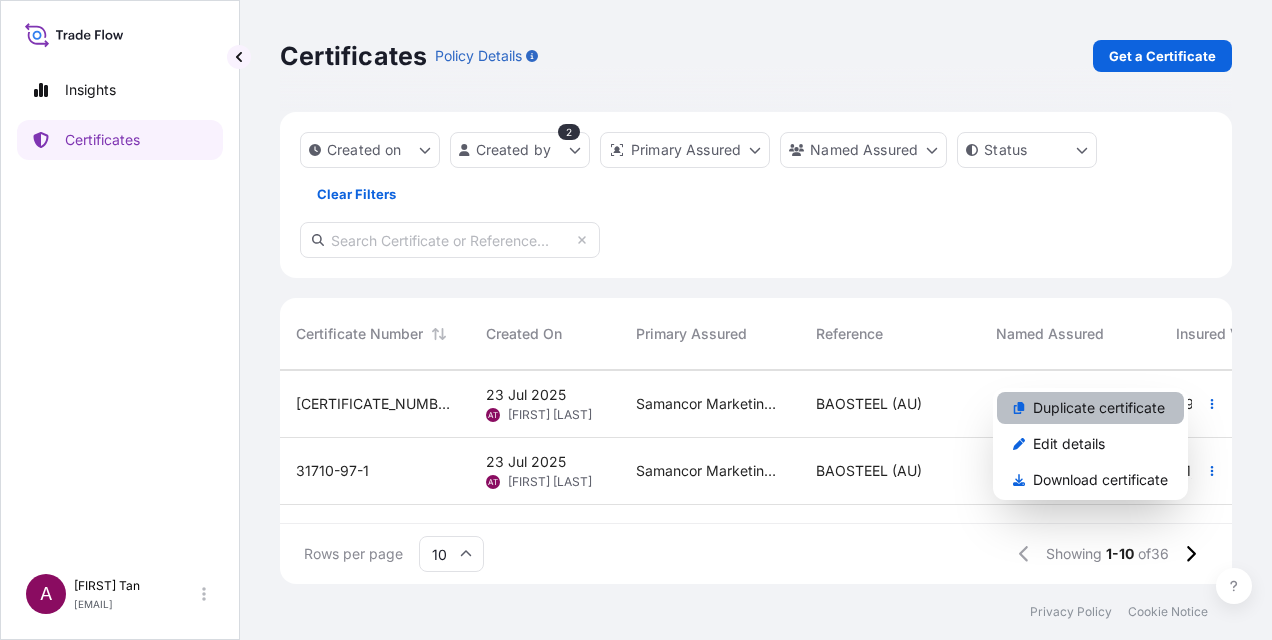 click on "Duplicate certificate" at bounding box center (1099, 408) 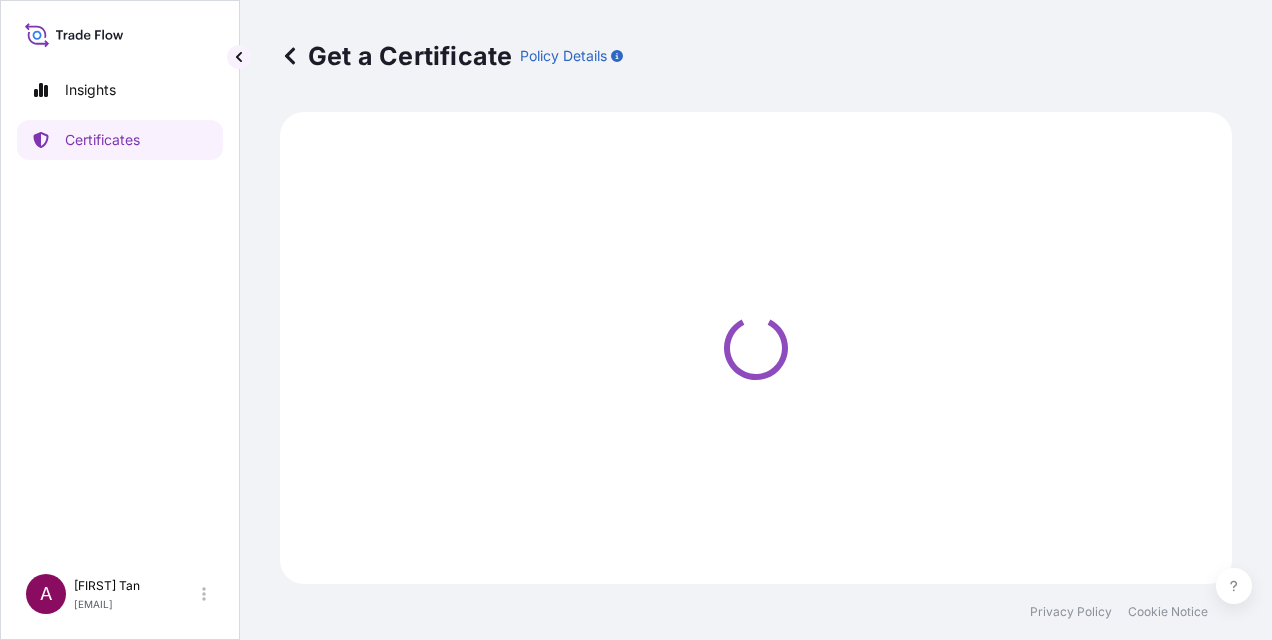select on "Sea" 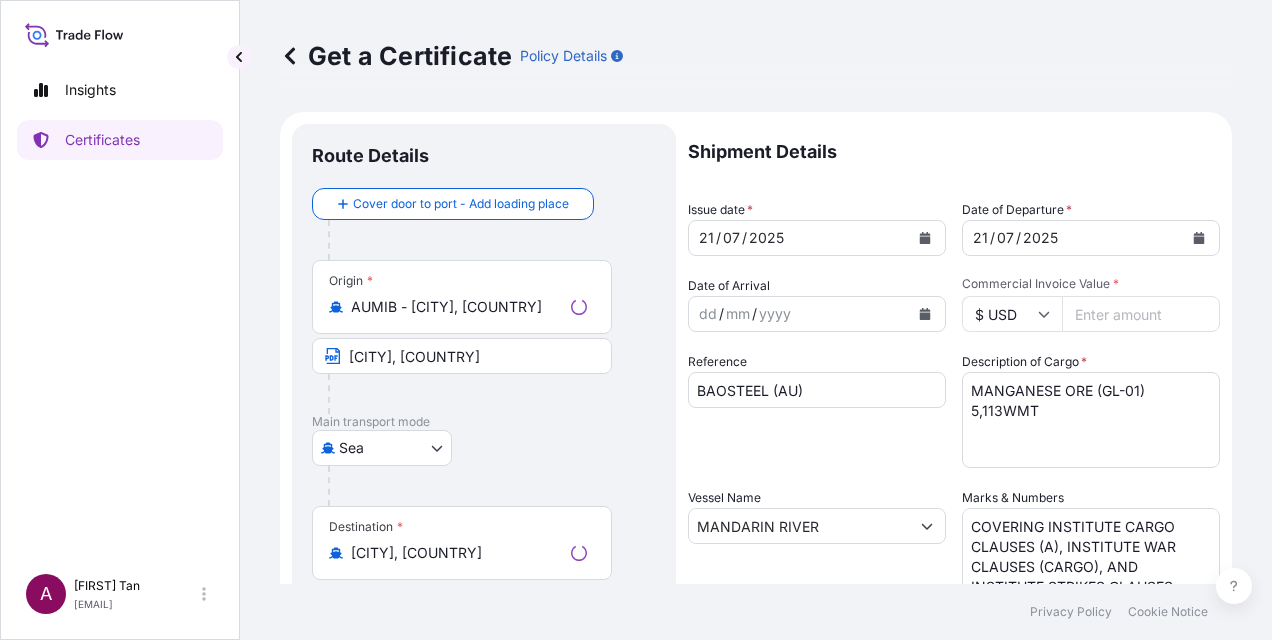 select on "31710" 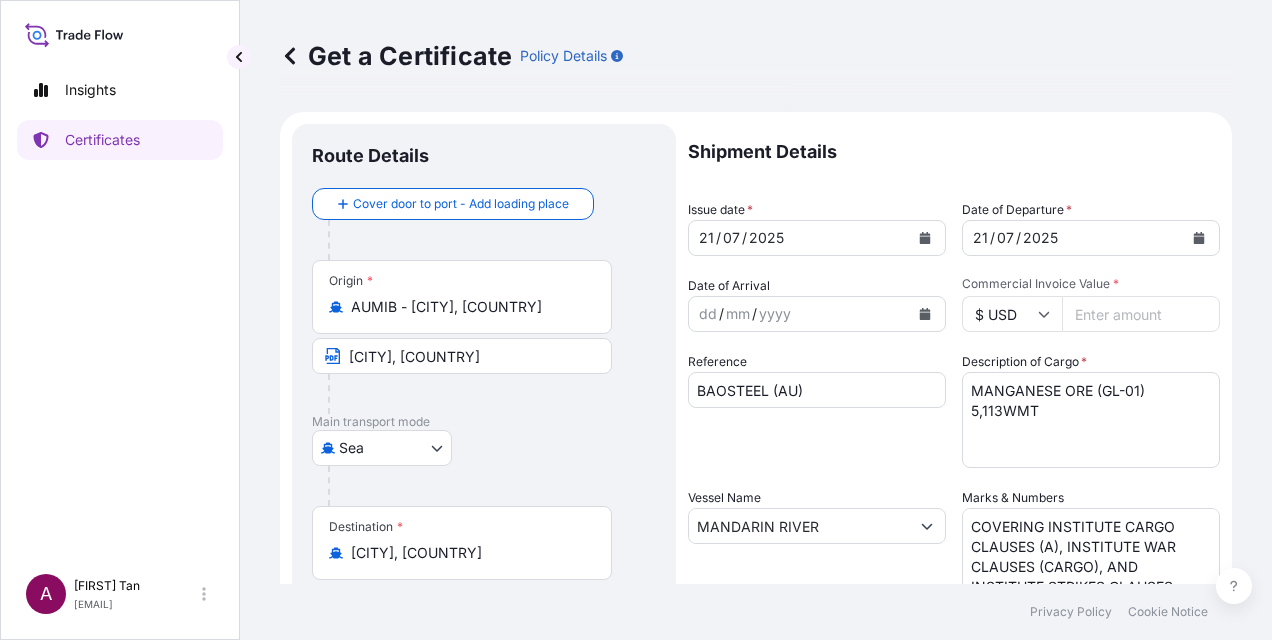 click 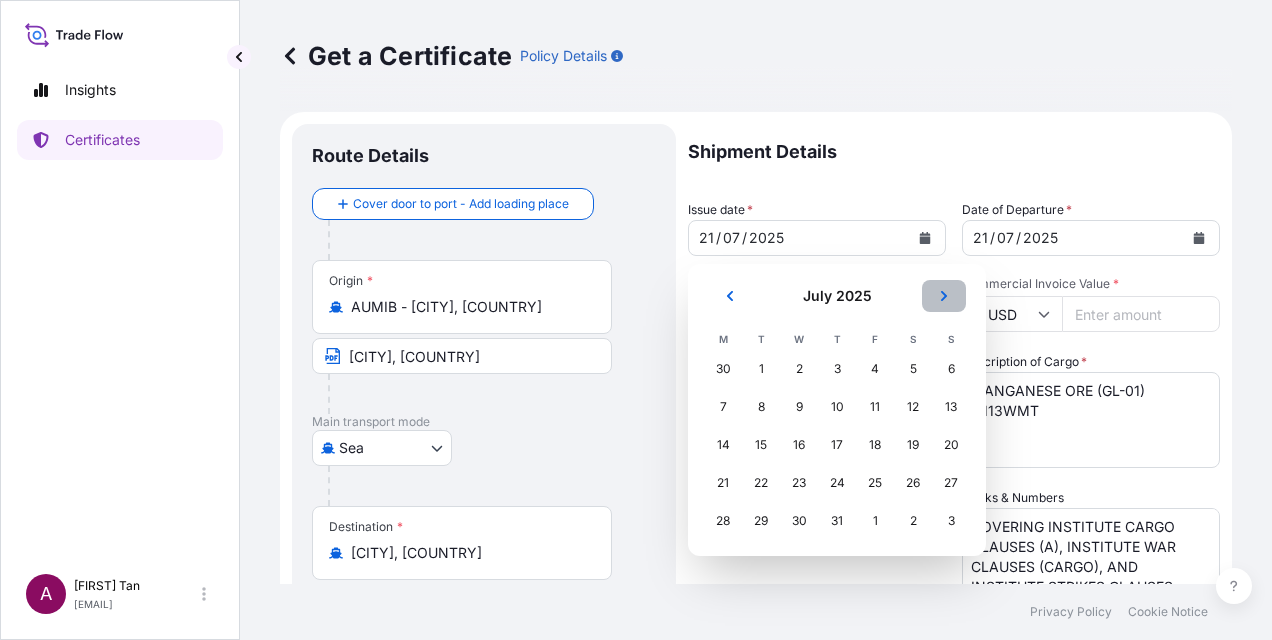 click 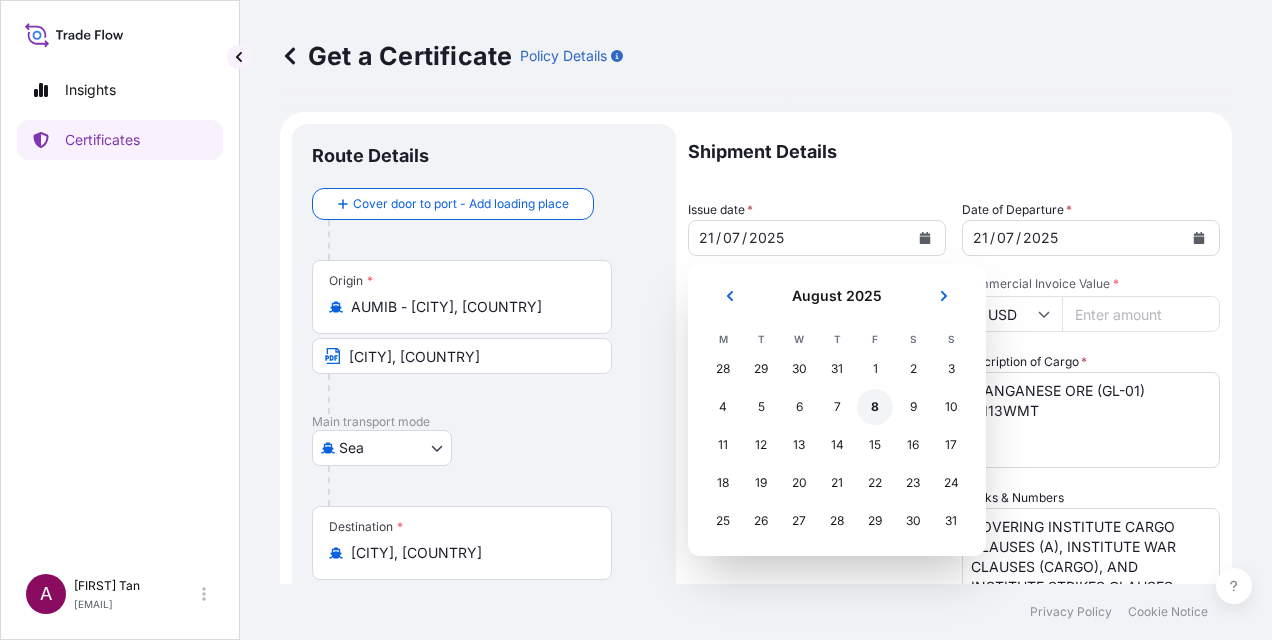 click on "8" at bounding box center (875, 407) 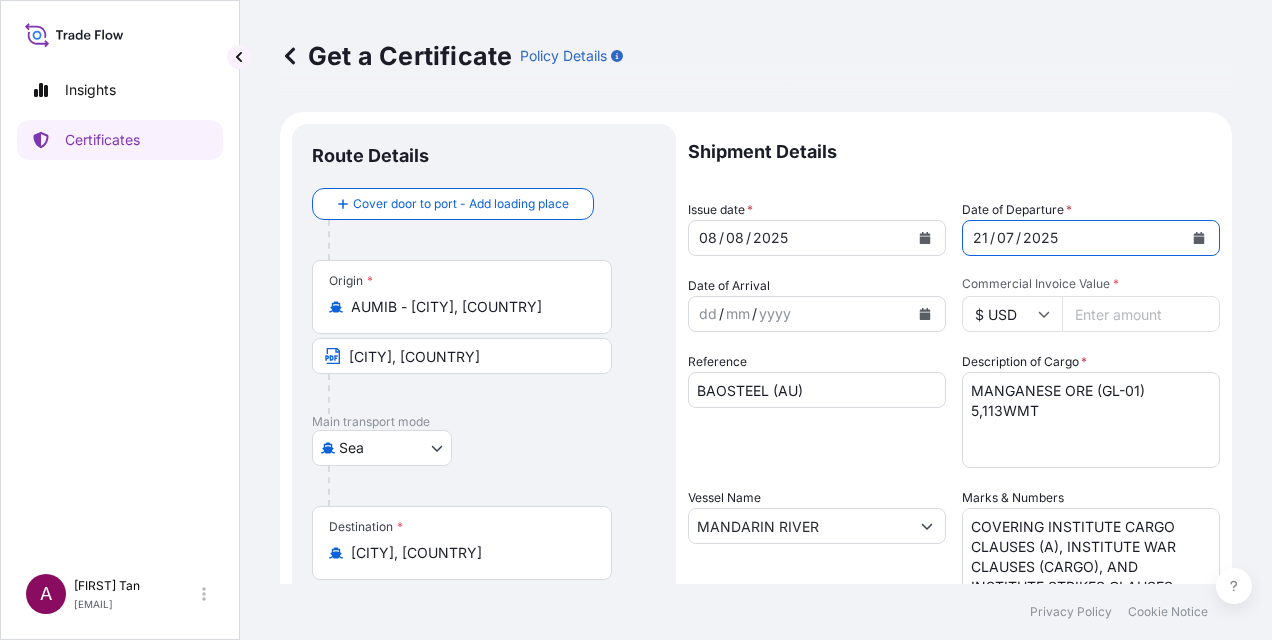 click 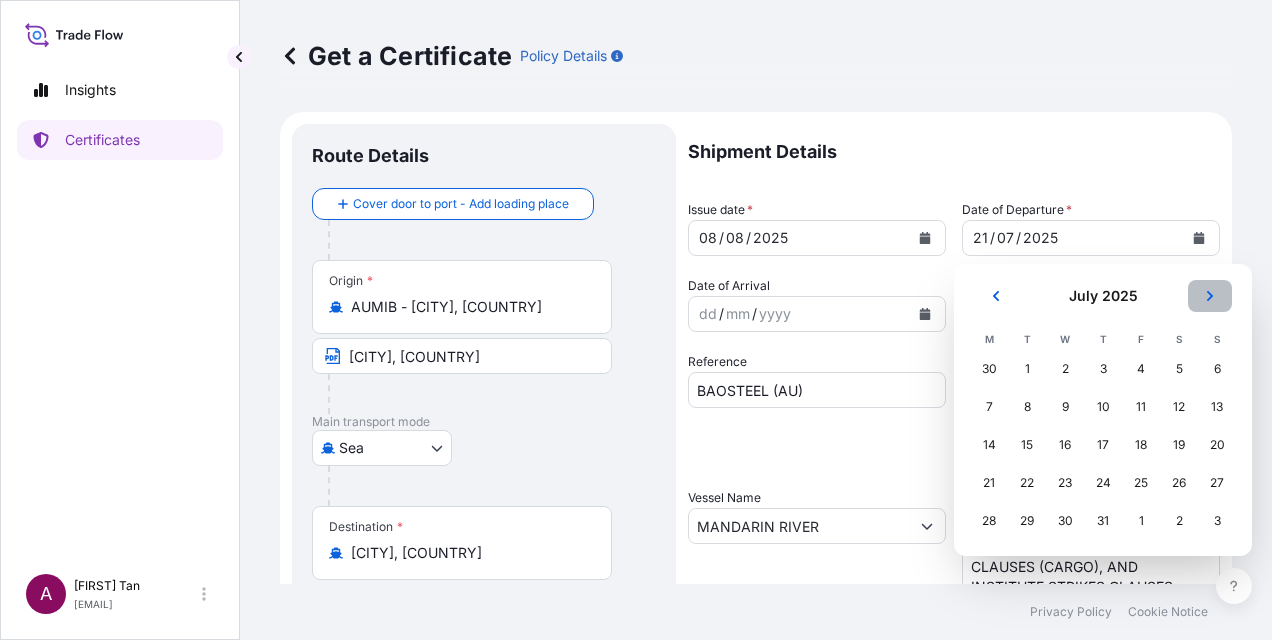 click at bounding box center (1210, 296) 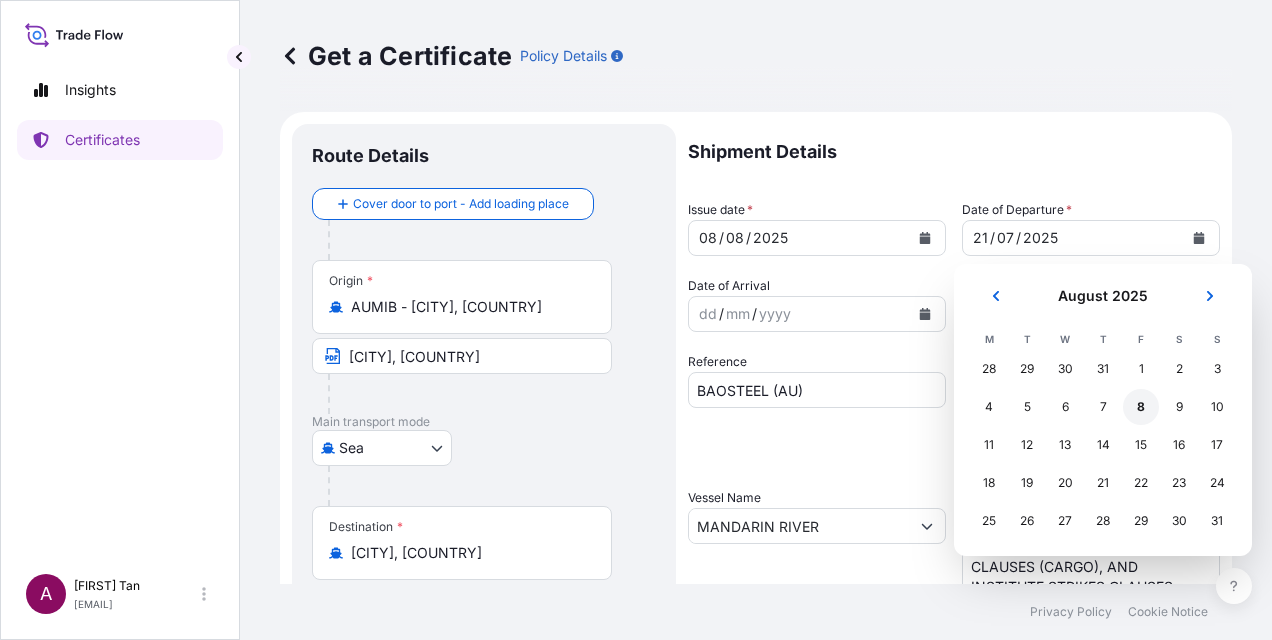 click on "8" at bounding box center (1141, 407) 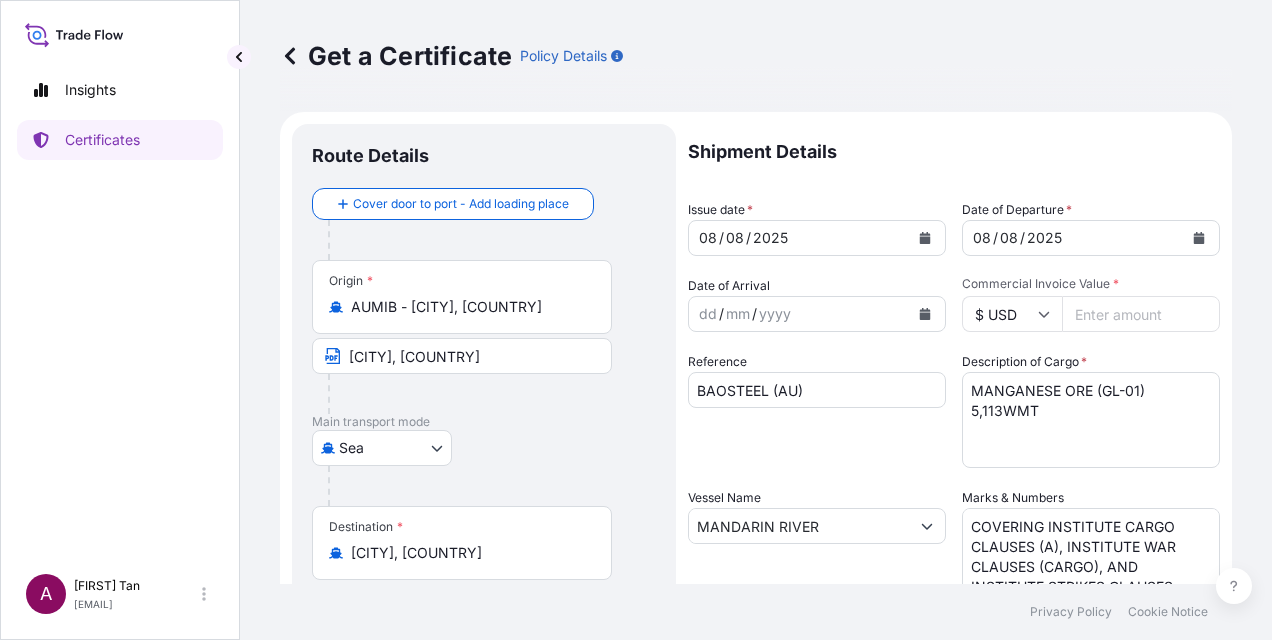 drag, startPoint x: 1164, startPoint y: 315, endPoint x: 856, endPoint y: 316, distance: 308.00162 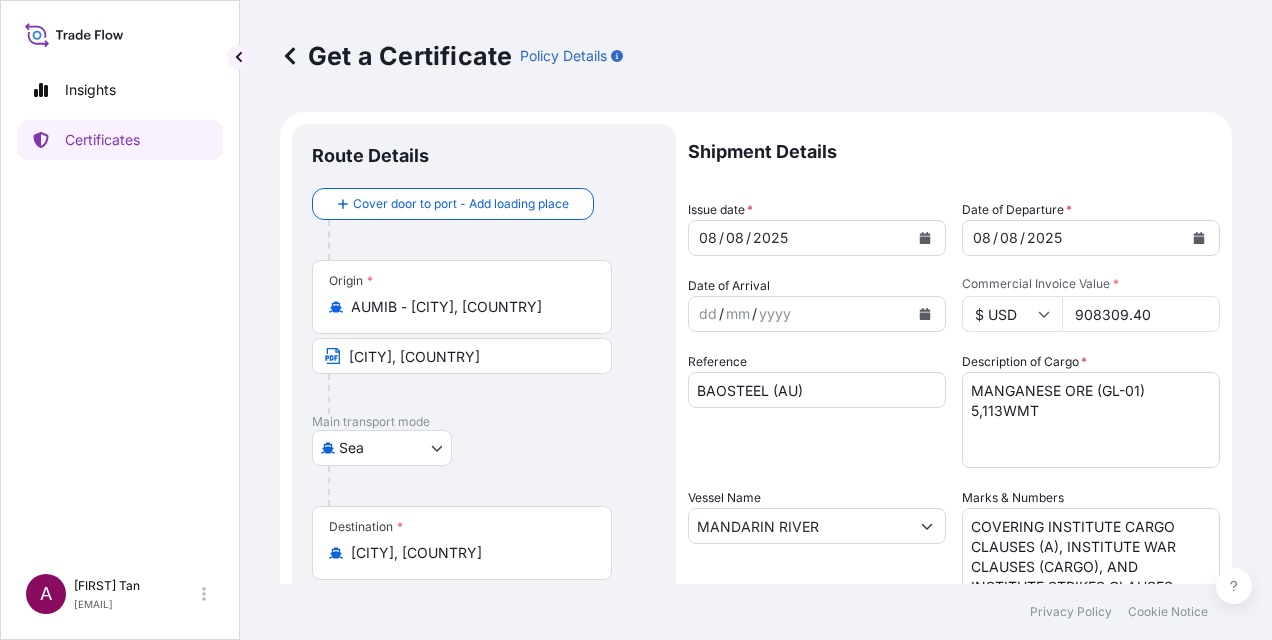 type on "908309.40" 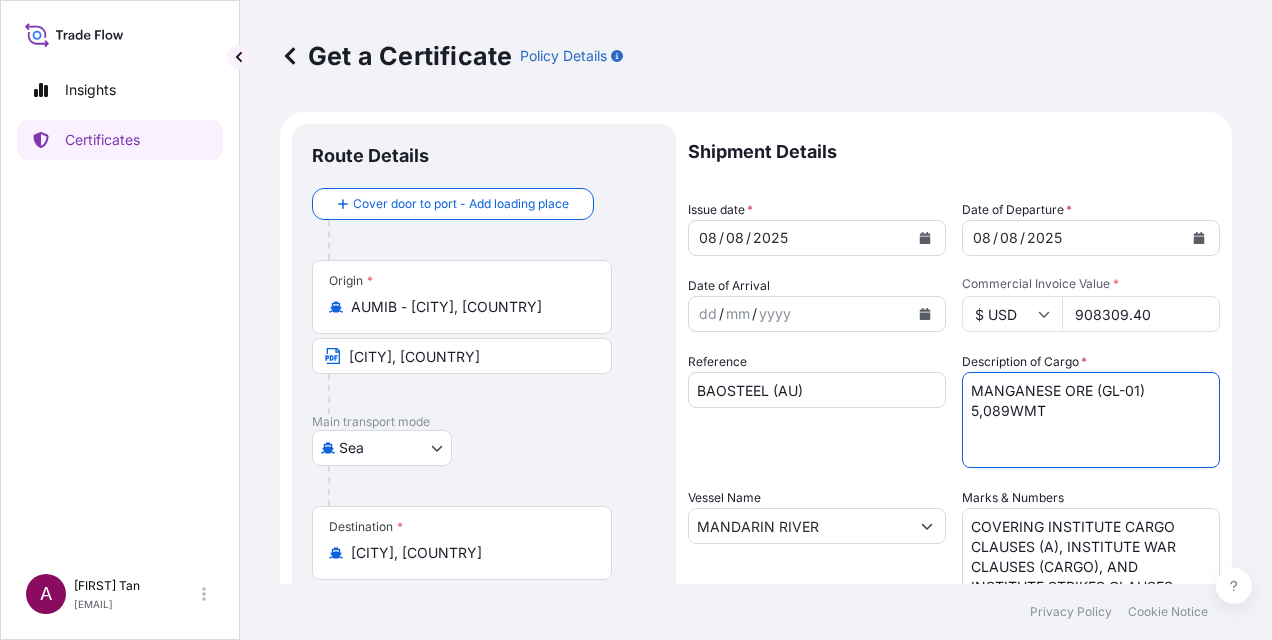 type on "MANGANESE ORE (GL-01) 5,089WMT" 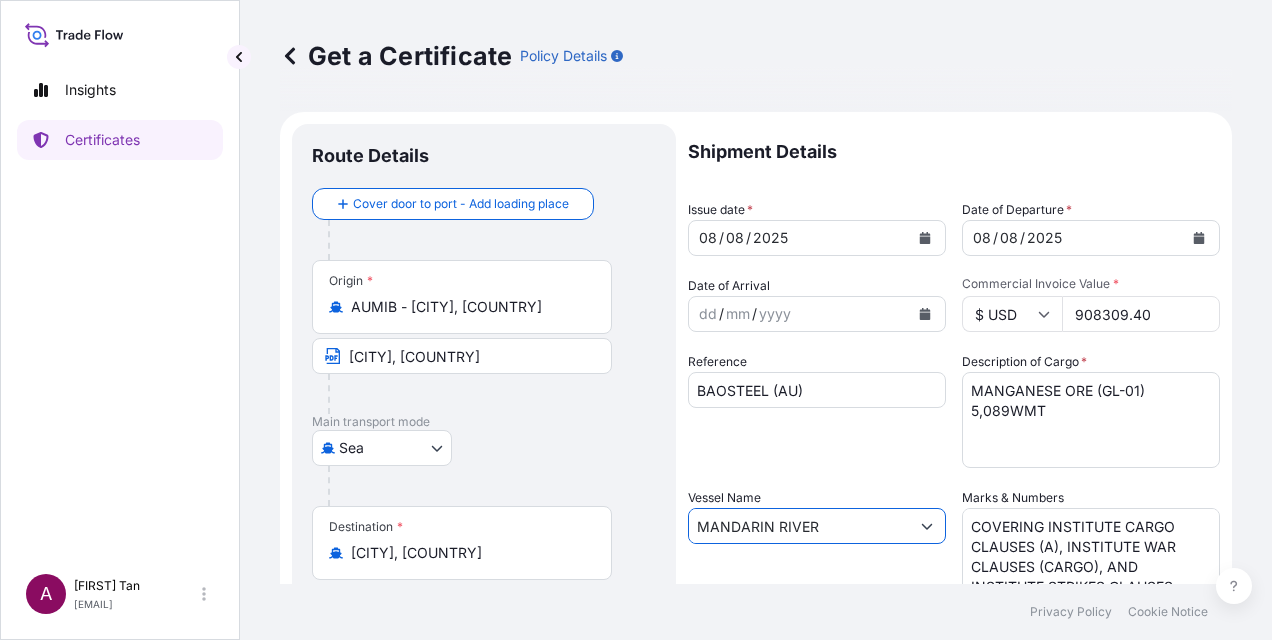 drag, startPoint x: 845, startPoint y: 526, endPoint x: 568, endPoint y: 524, distance: 277.00723 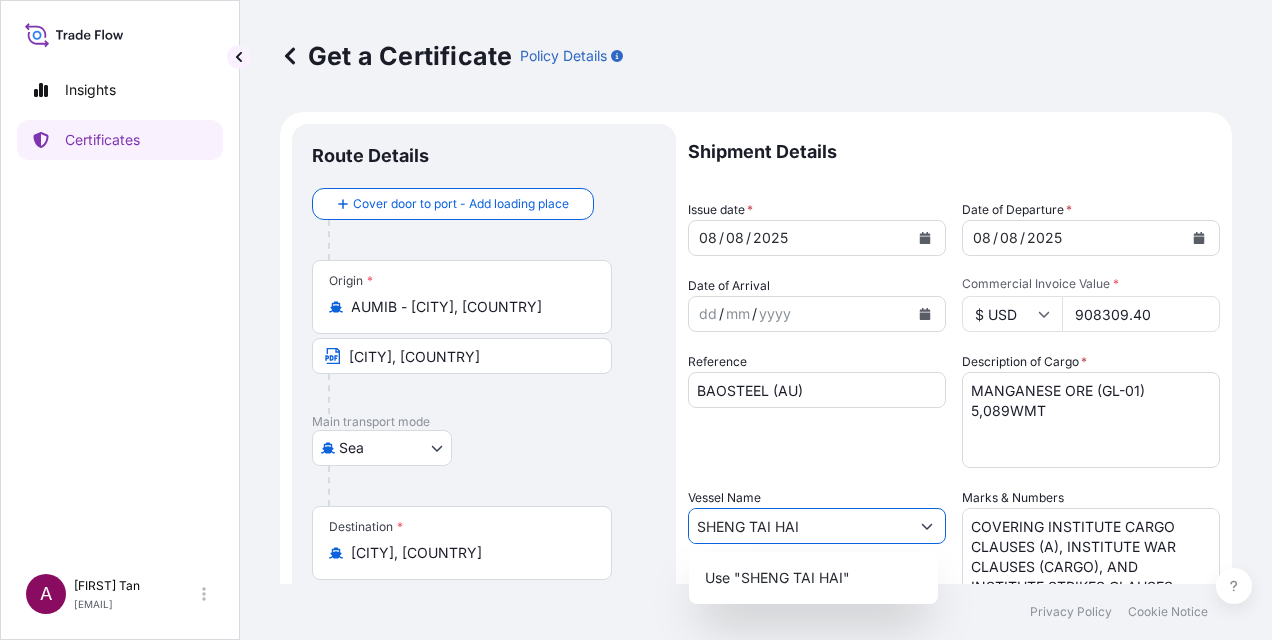type on "SHENG TAI HAI" 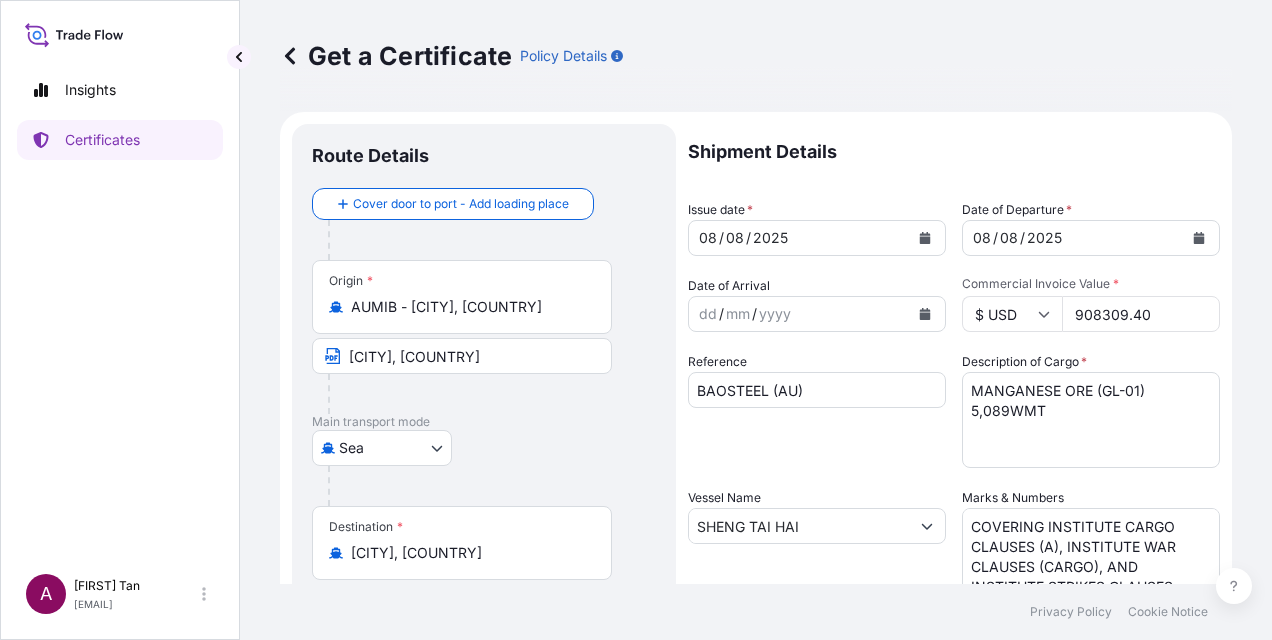 scroll, scrollTop: 100, scrollLeft: 0, axis: vertical 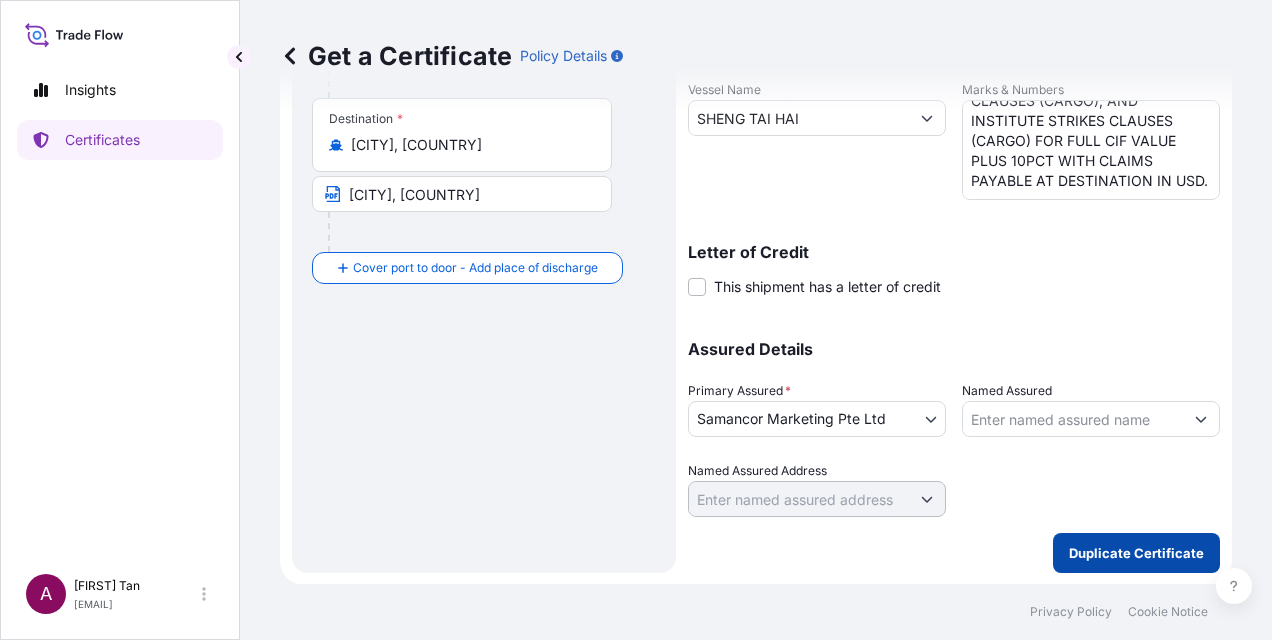 click on "Duplicate Certificate" at bounding box center [1136, 553] 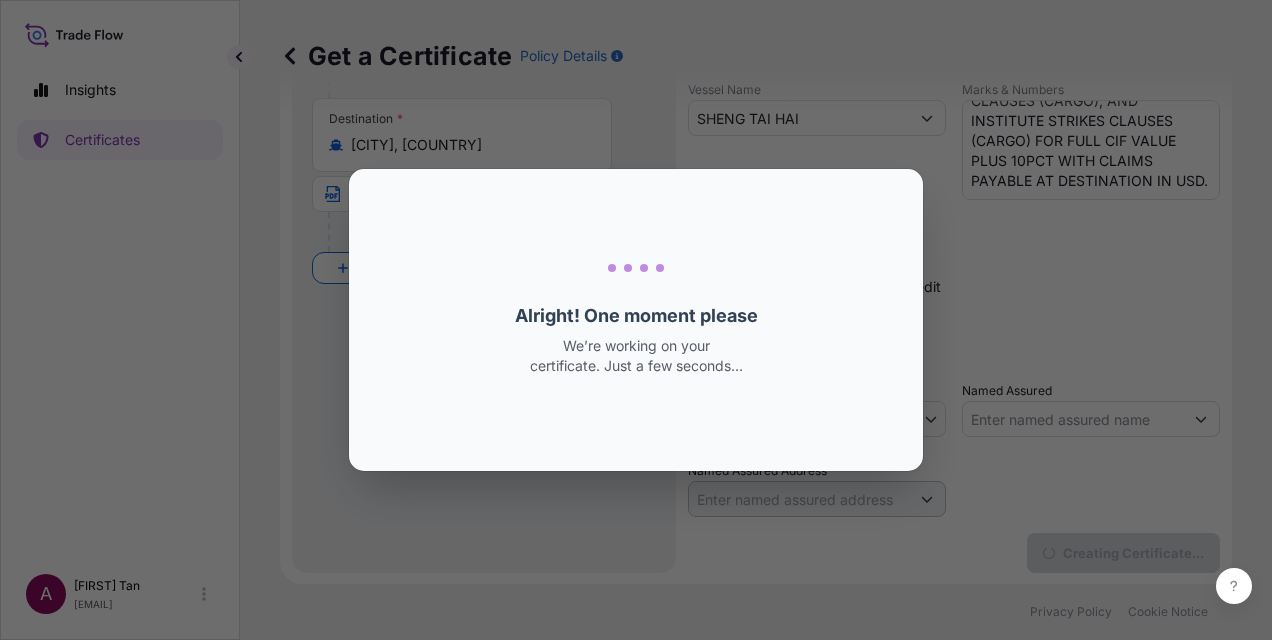 scroll, scrollTop: 0, scrollLeft: 0, axis: both 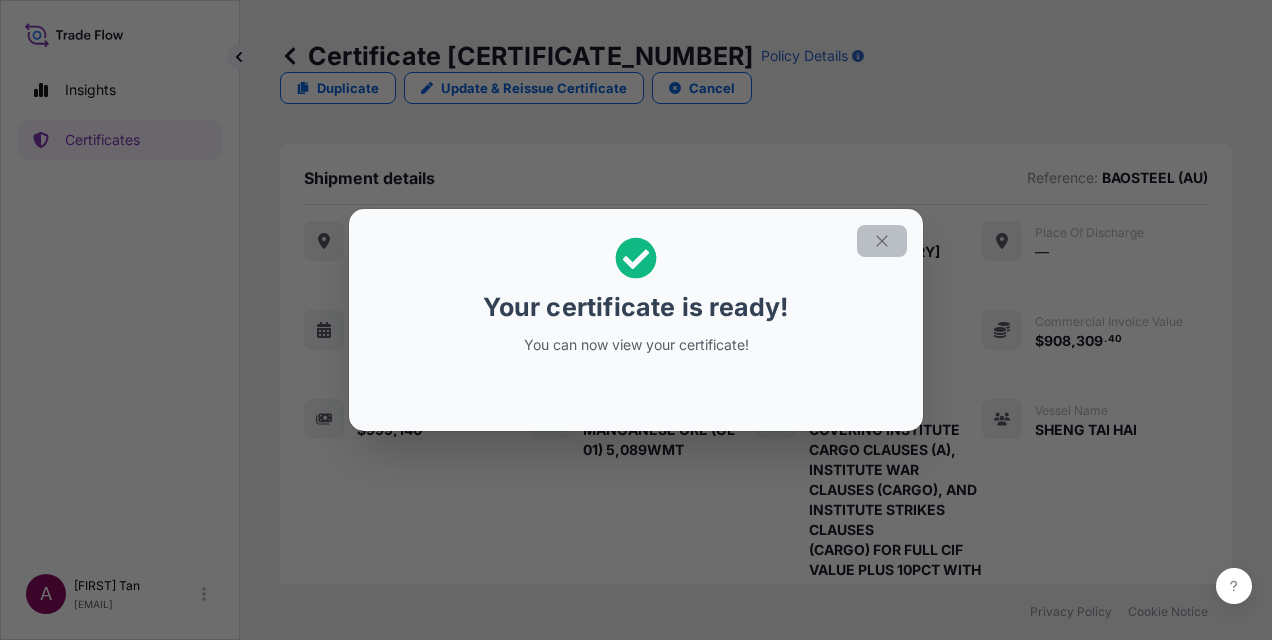 click 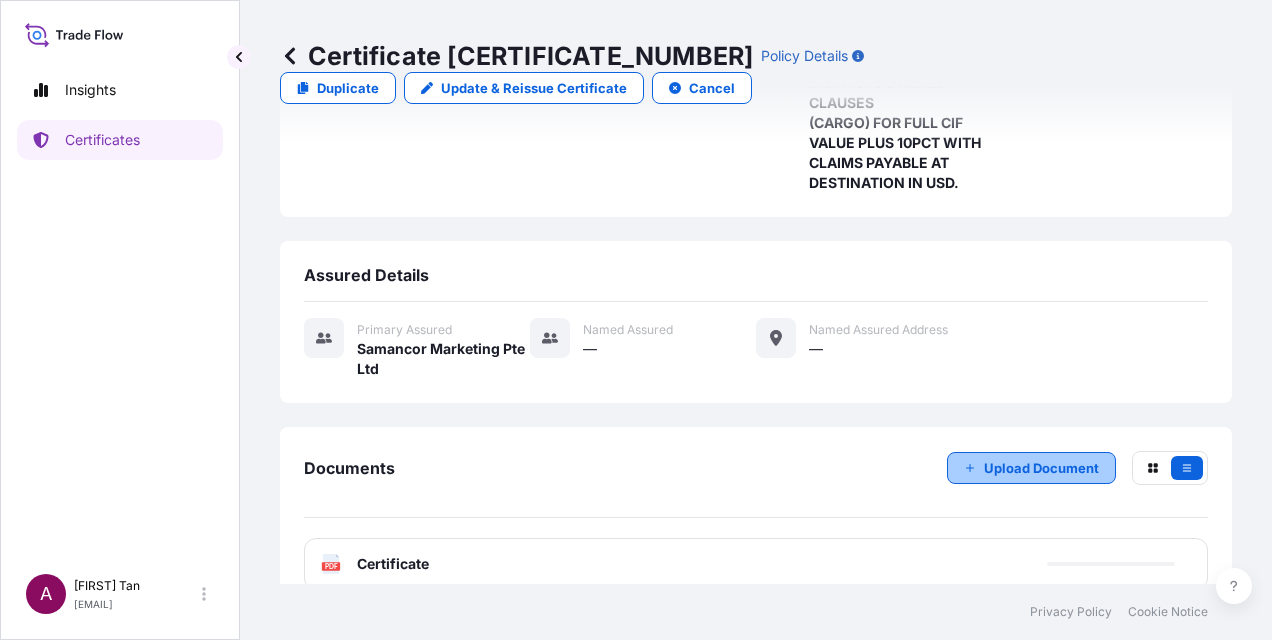 scroll, scrollTop: 442, scrollLeft: 0, axis: vertical 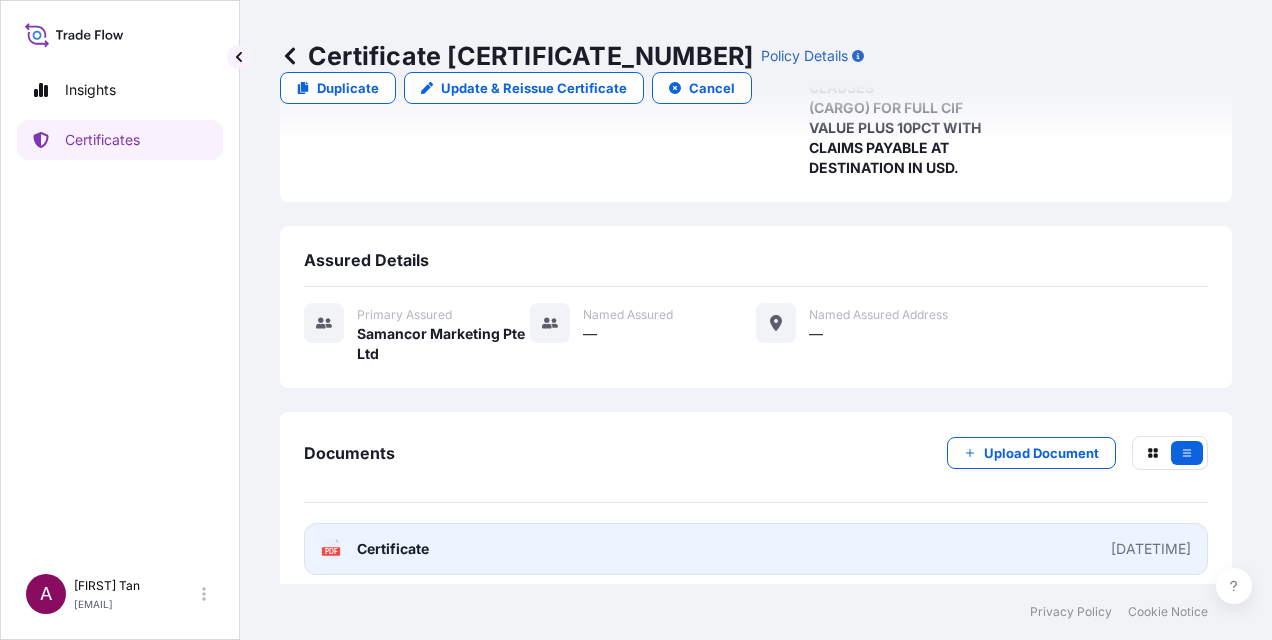 click on "PDF Certificate [DATETIME]" at bounding box center [756, 549] 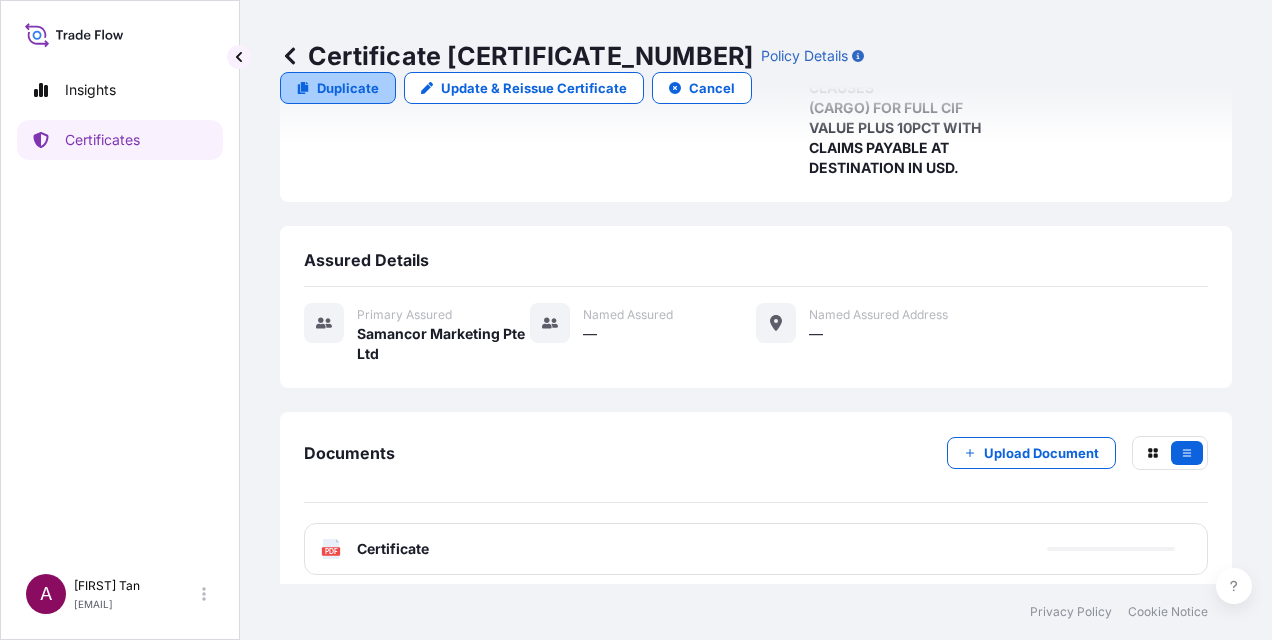 click on "Duplicate" at bounding box center (348, 88) 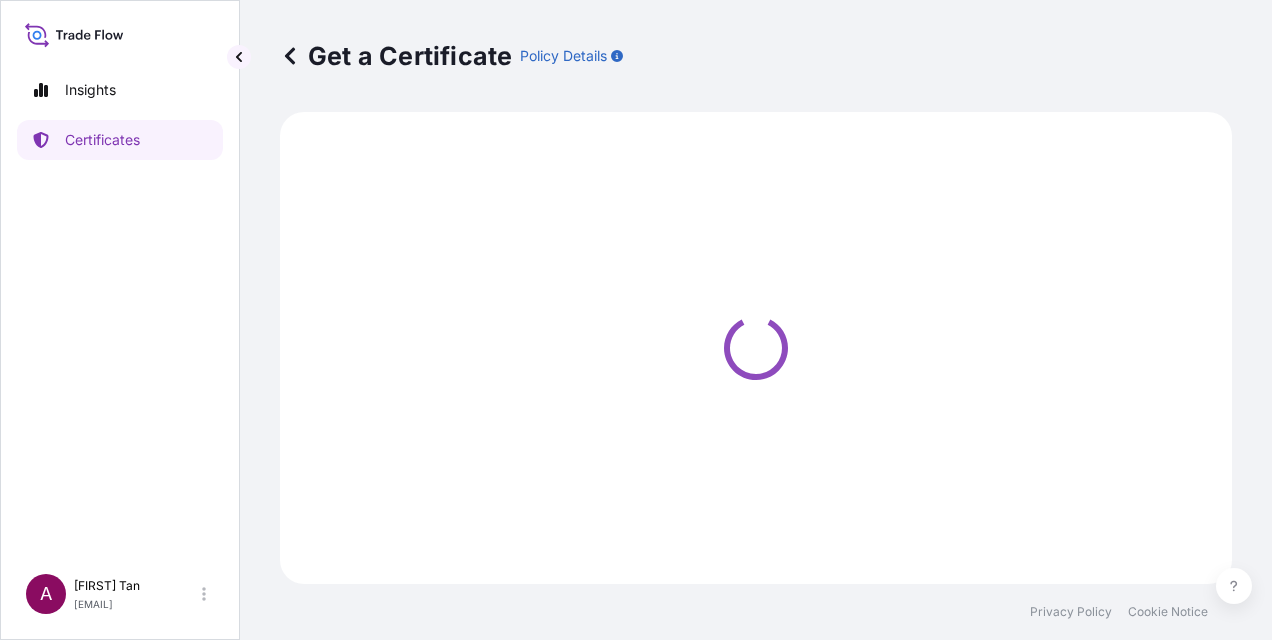 scroll, scrollTop: 0, scrollLeft: 0, axis: both 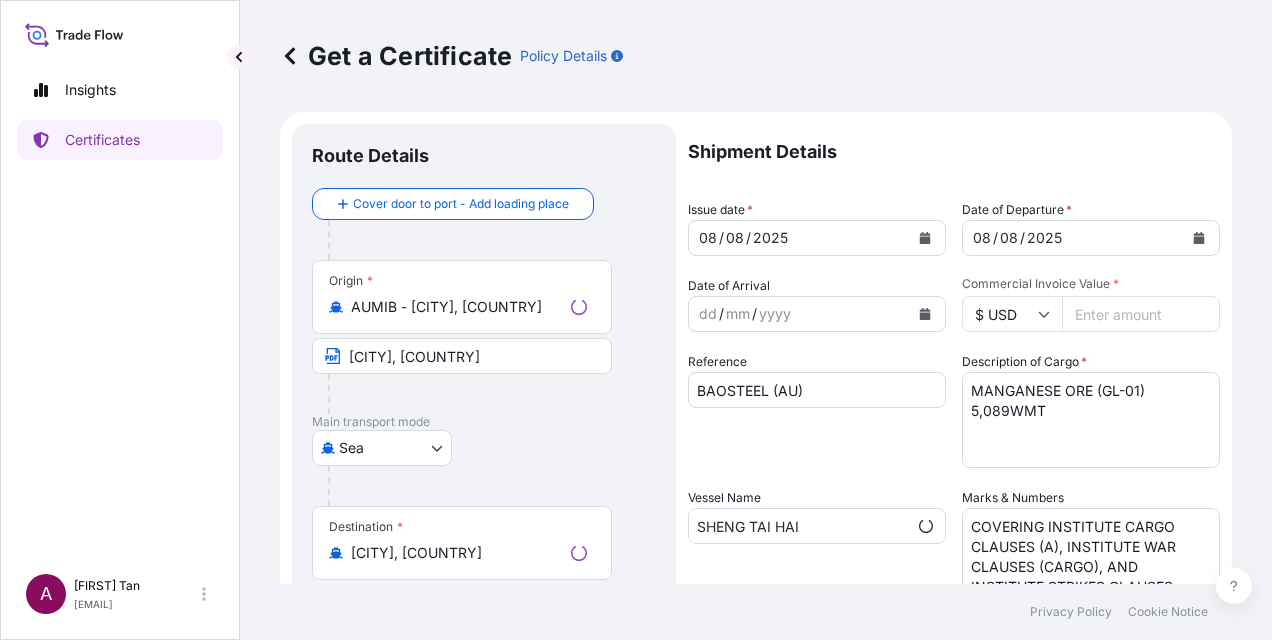 select on "31710" 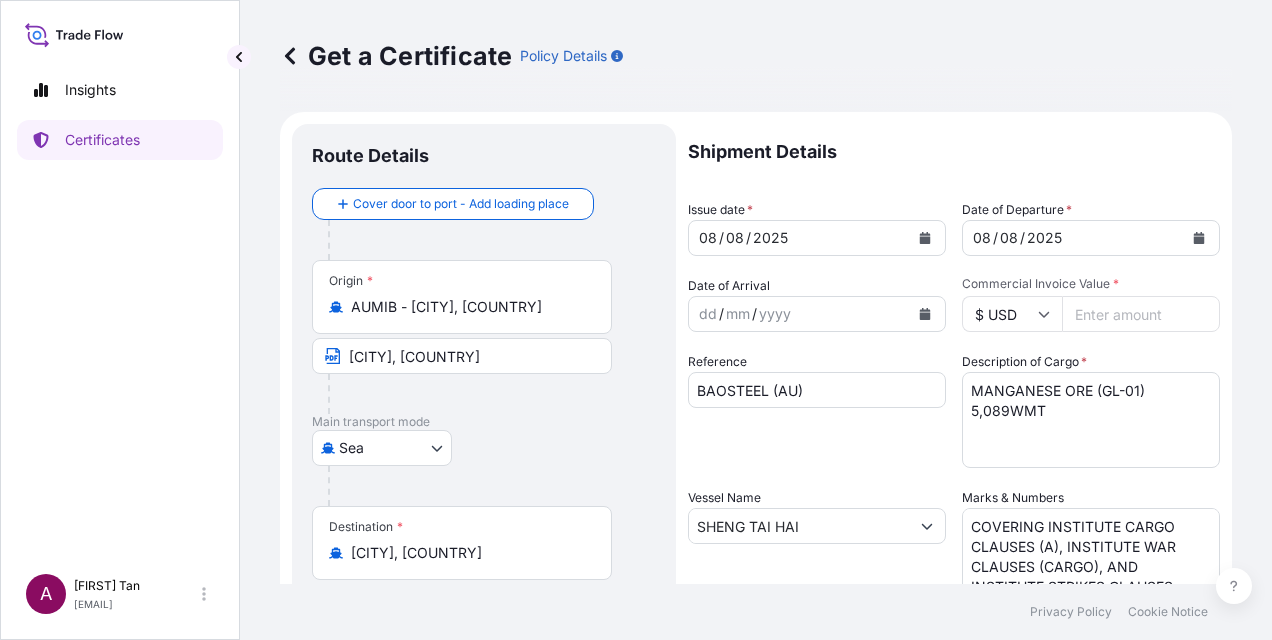 drag, startPoint x: 1140, startPoint y: 322, endPoint x: 918, endPoint y: 319, distance: 222.02026 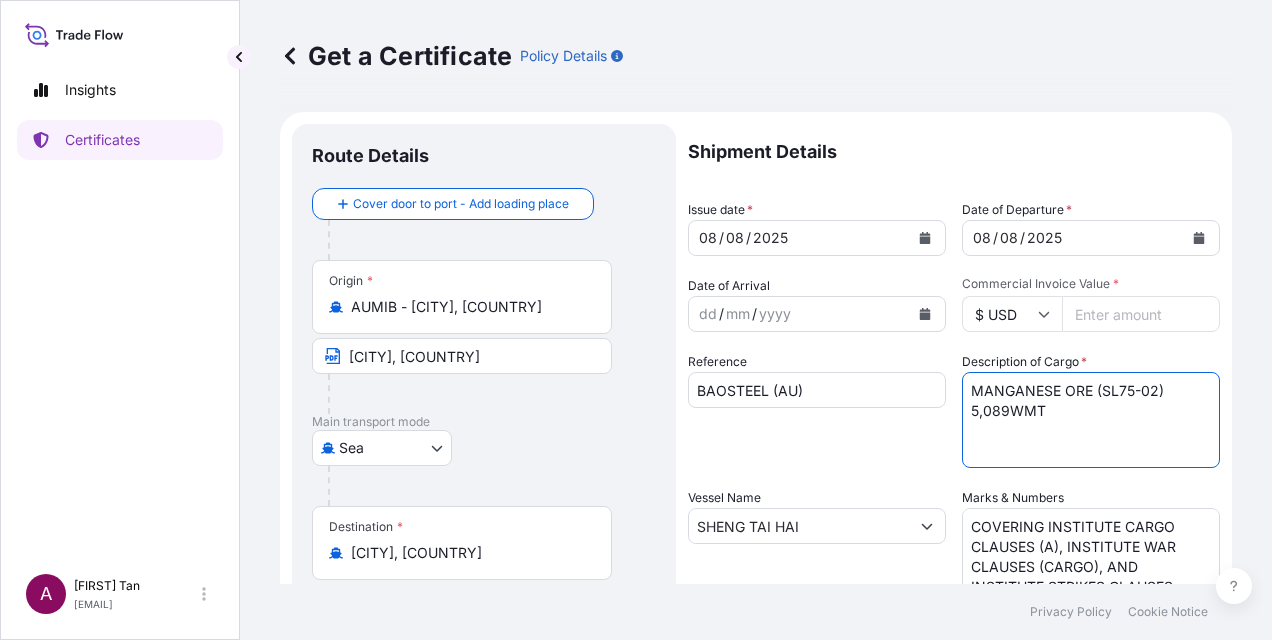 drag, startPoint x: 998, startPoint y: 408, endPoint x: 1027, endPoint y: 408, distance: 29 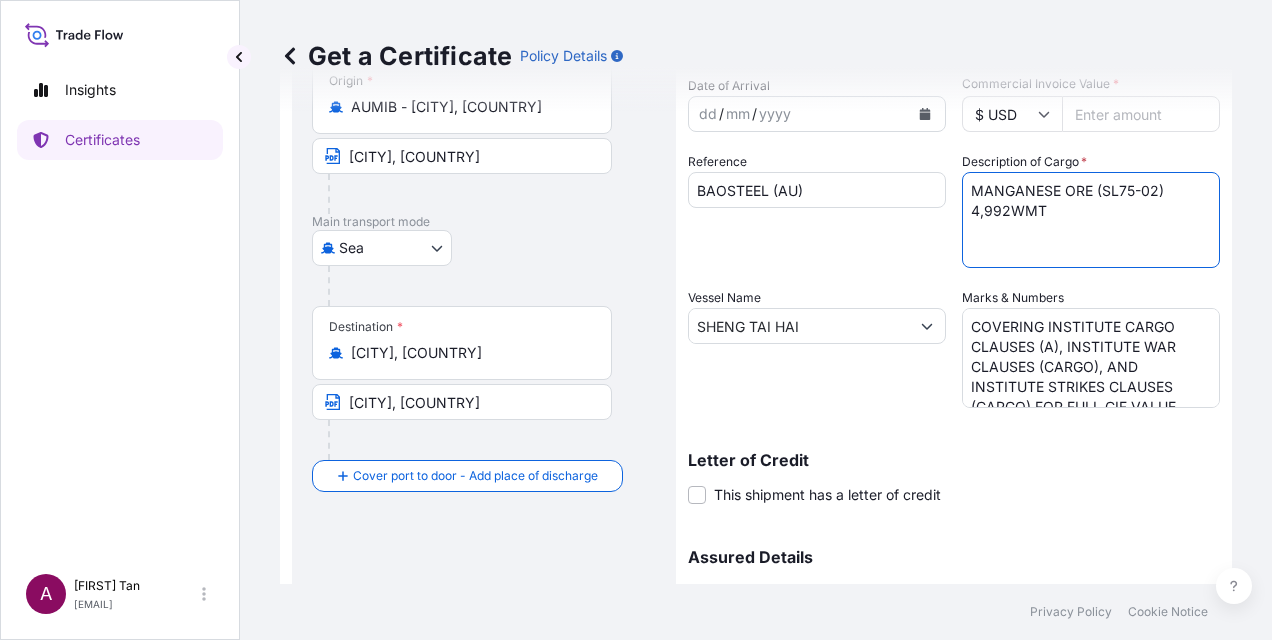 scroll, scrollTop: 408, scrollLeft: 0, axis: vertical 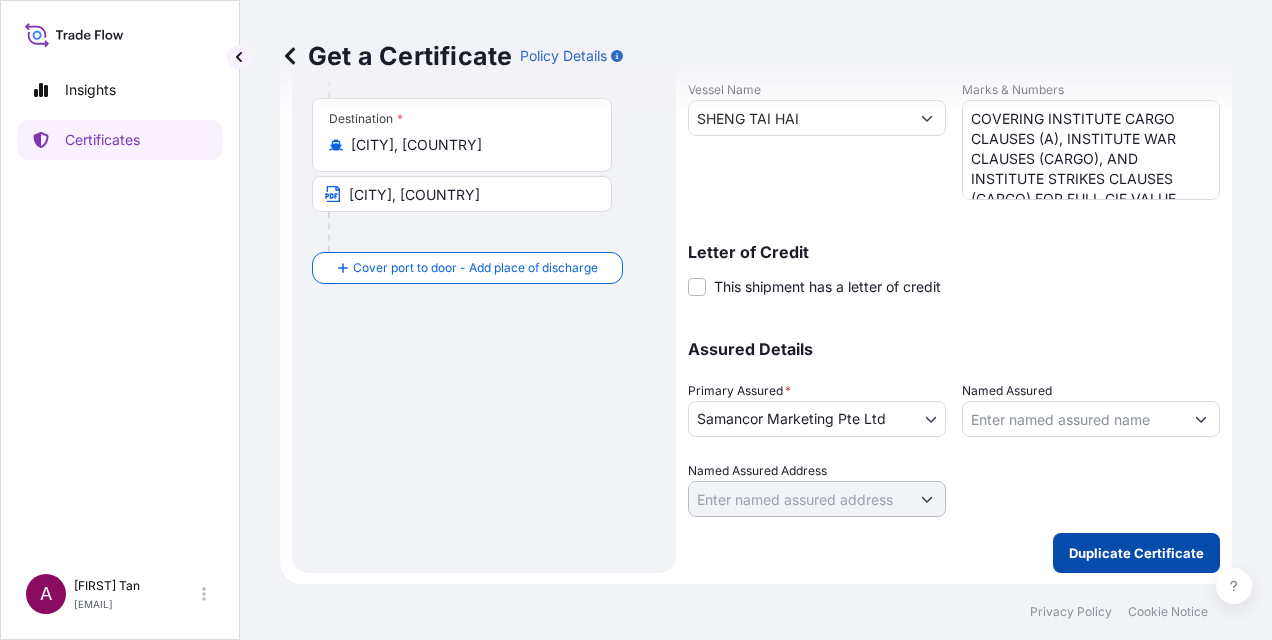 type on "MANGANESE ORE (SL75-02) 4,992WMT" 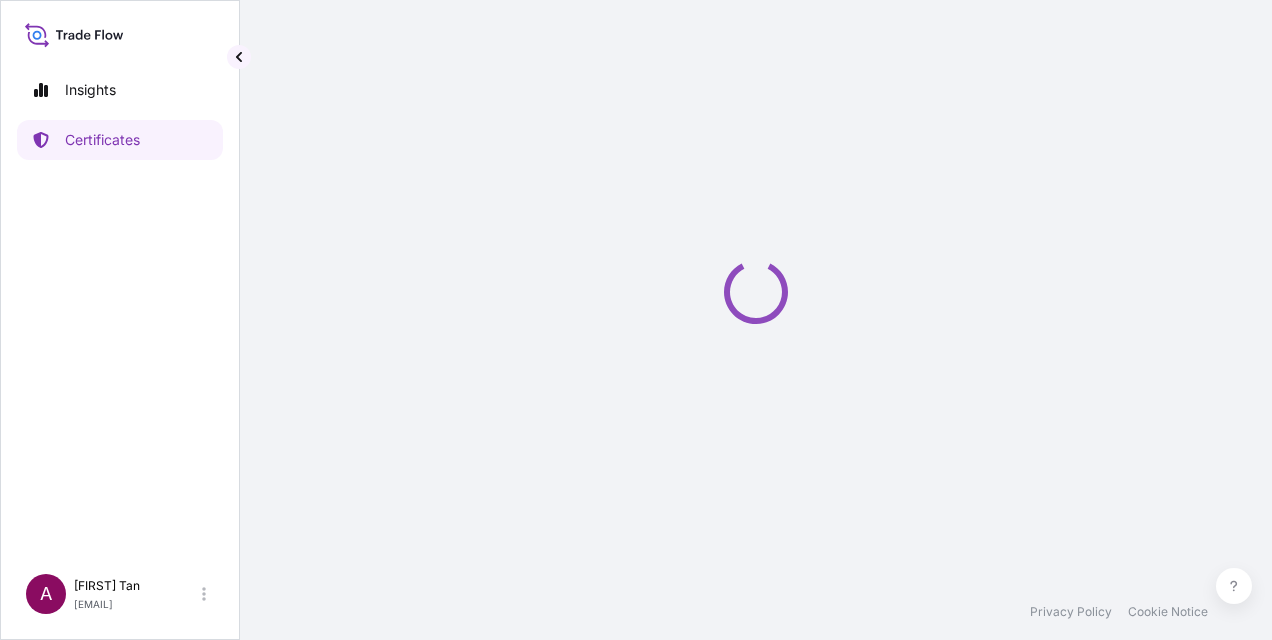 scroll, scrollTop: 0, scrollLeft: 0, axis: both 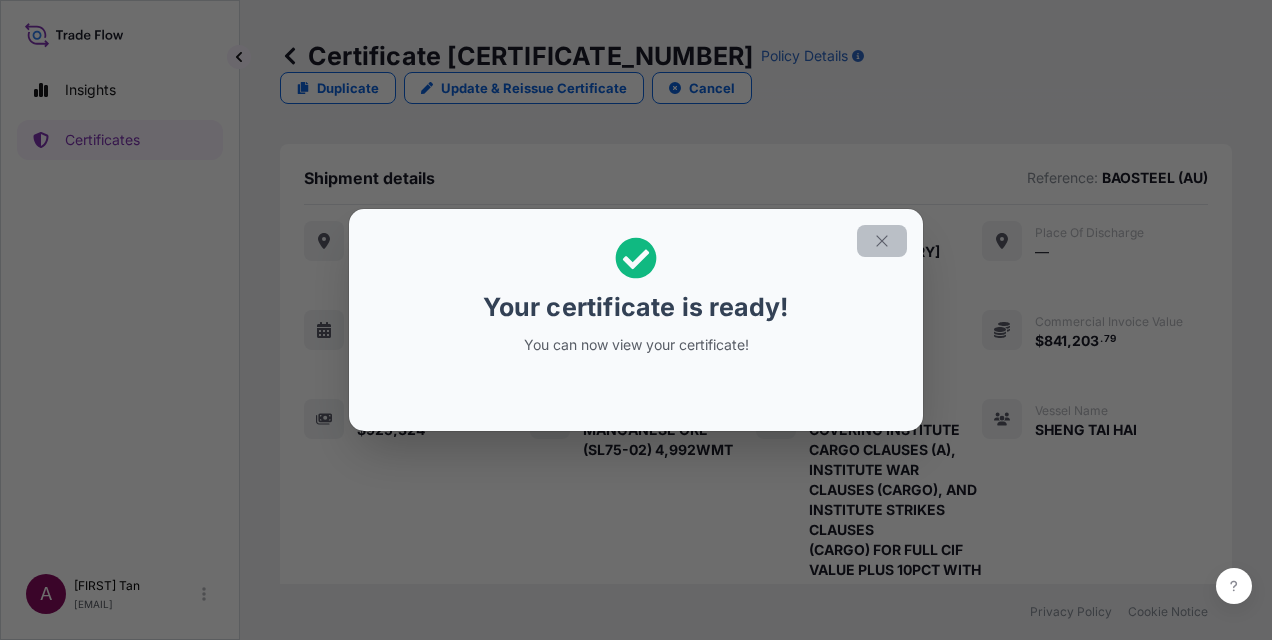 click 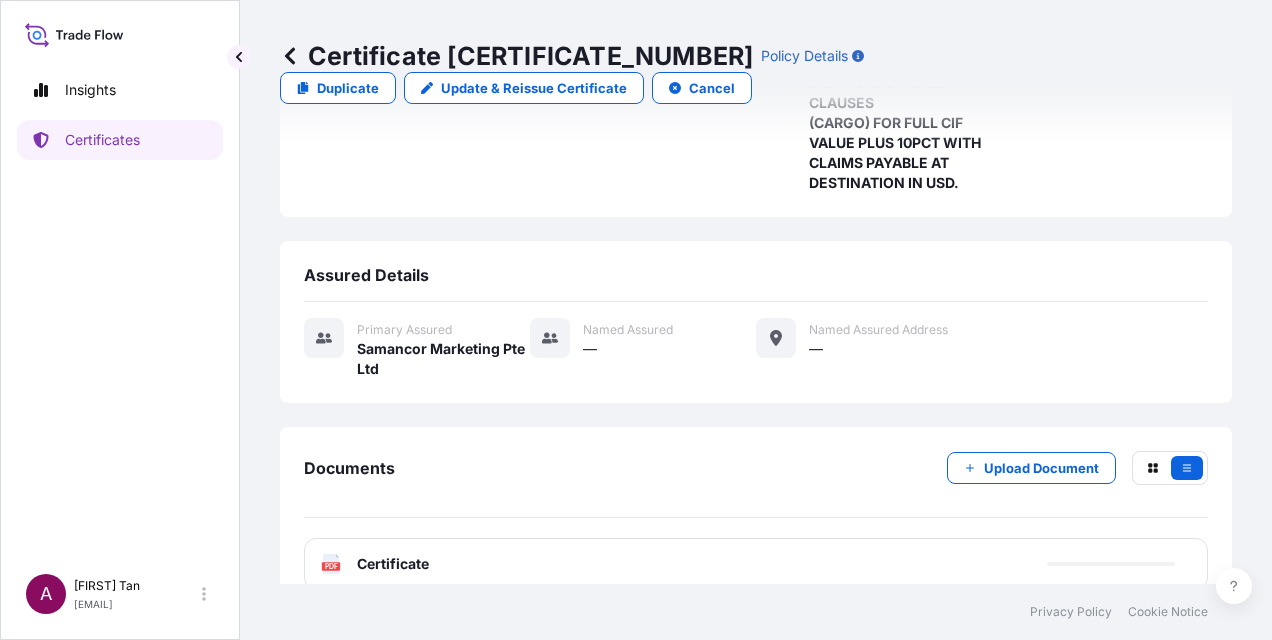 scroll, scrollTop: 442, scrollLeft: 0, axis: vertical 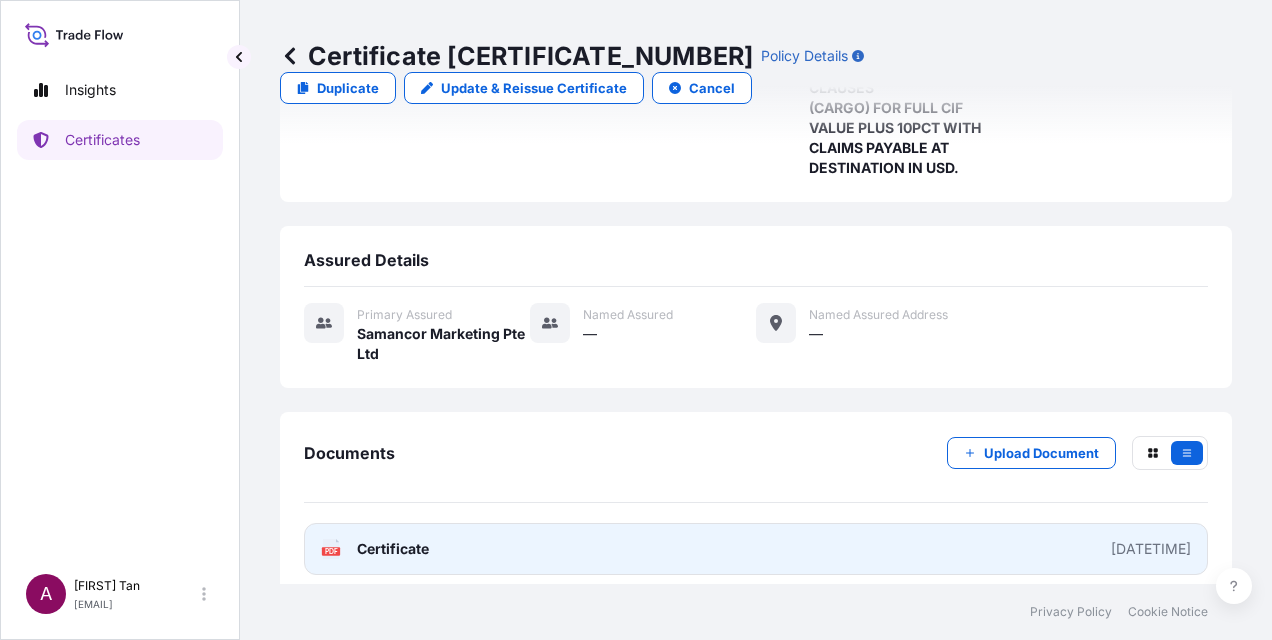 click on "Certificate" at bounding box center (393, 549) 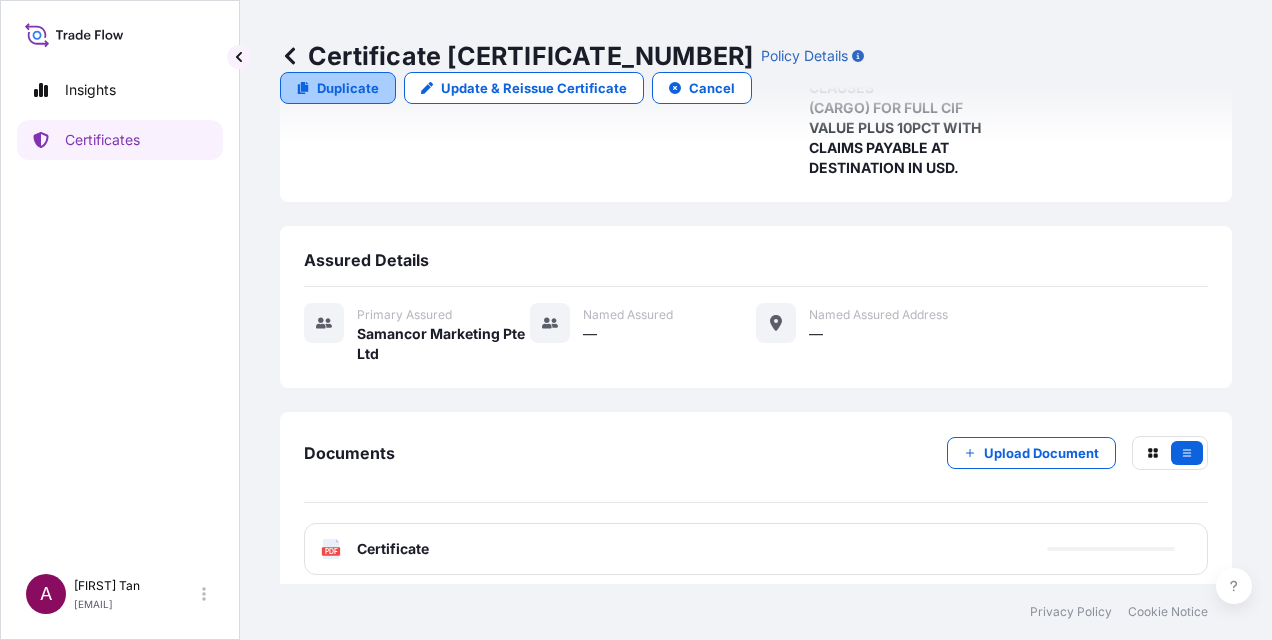 click on "Duplicate" at bounding box center (348, 88) 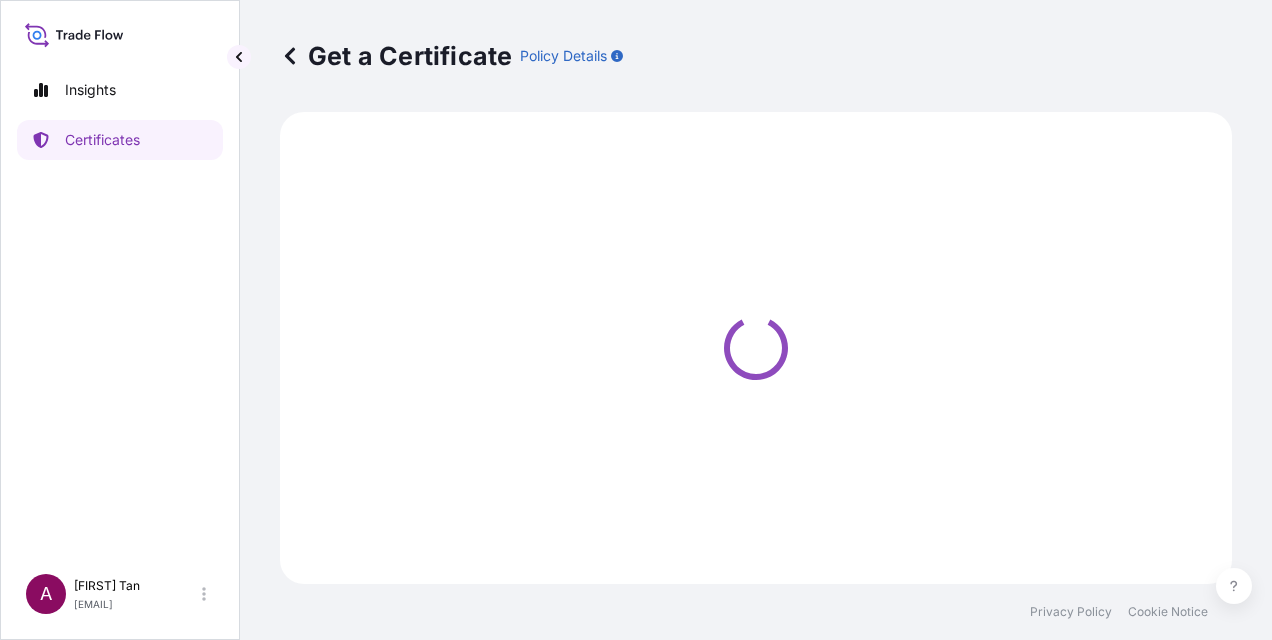scroll, scrollTop: 0, scrollLeft: 0, axis: both 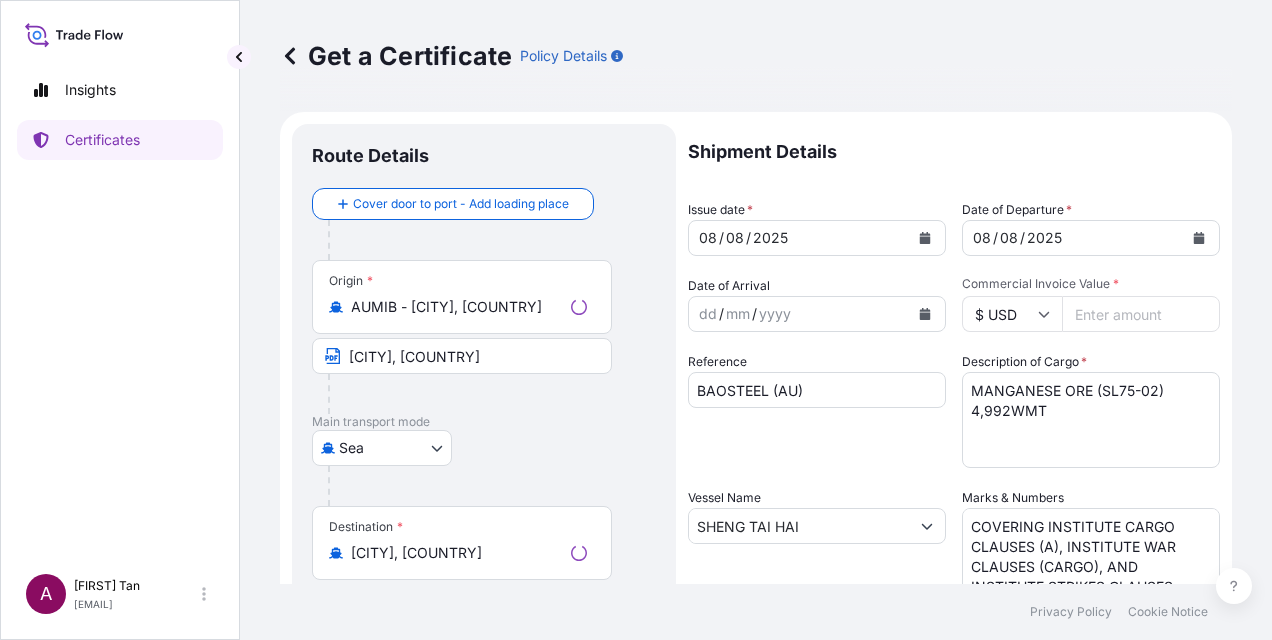 select on "31710" 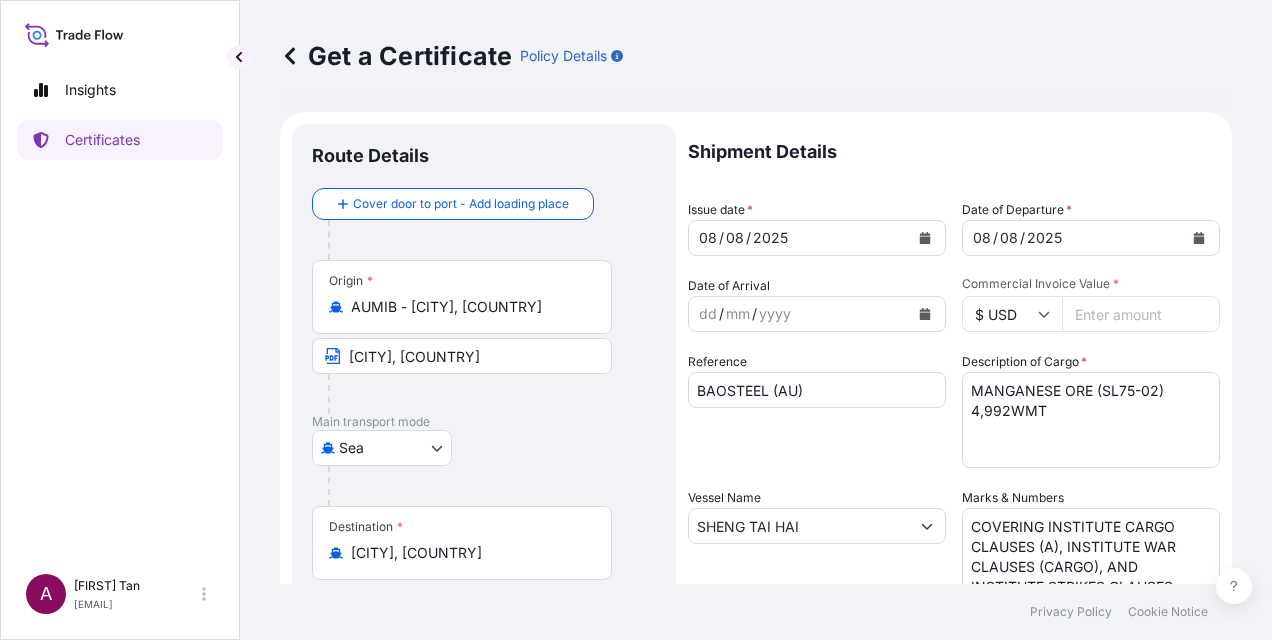 drag, startPoint x: 1148, startPoint y: 314, endPoint x: 951, endPoint y: 317, distance: 197.02284 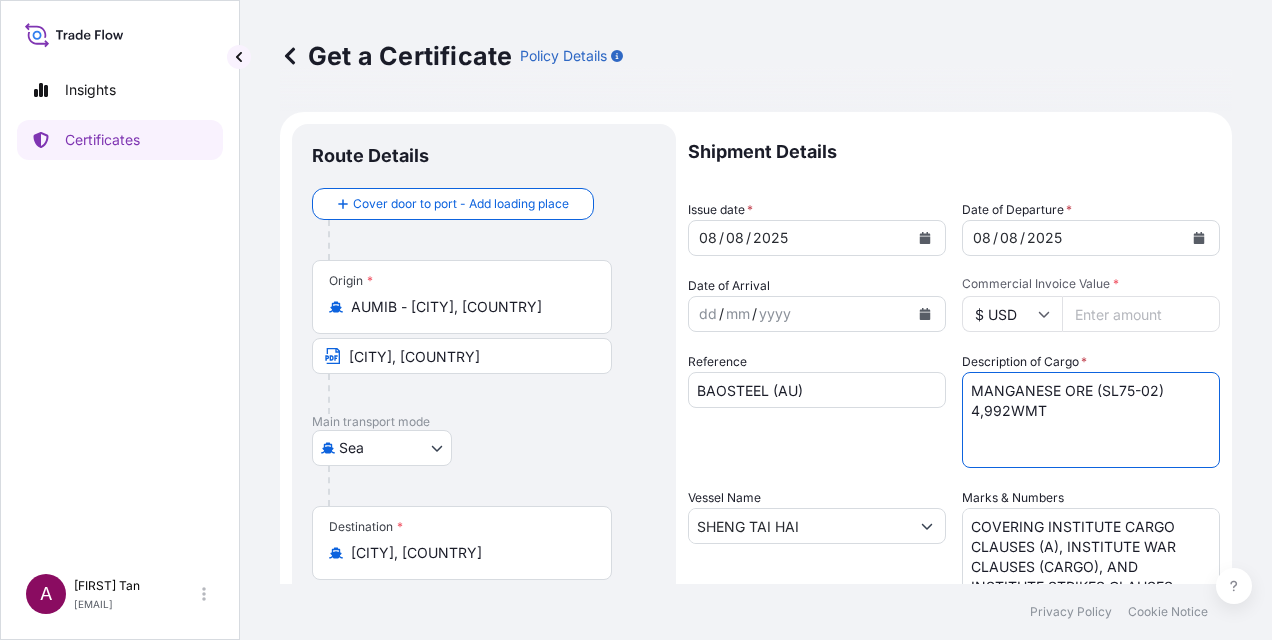 click on "MANGANESE ORE (SL75-02) 4,992WMT" at bounding box center [1091, 420] 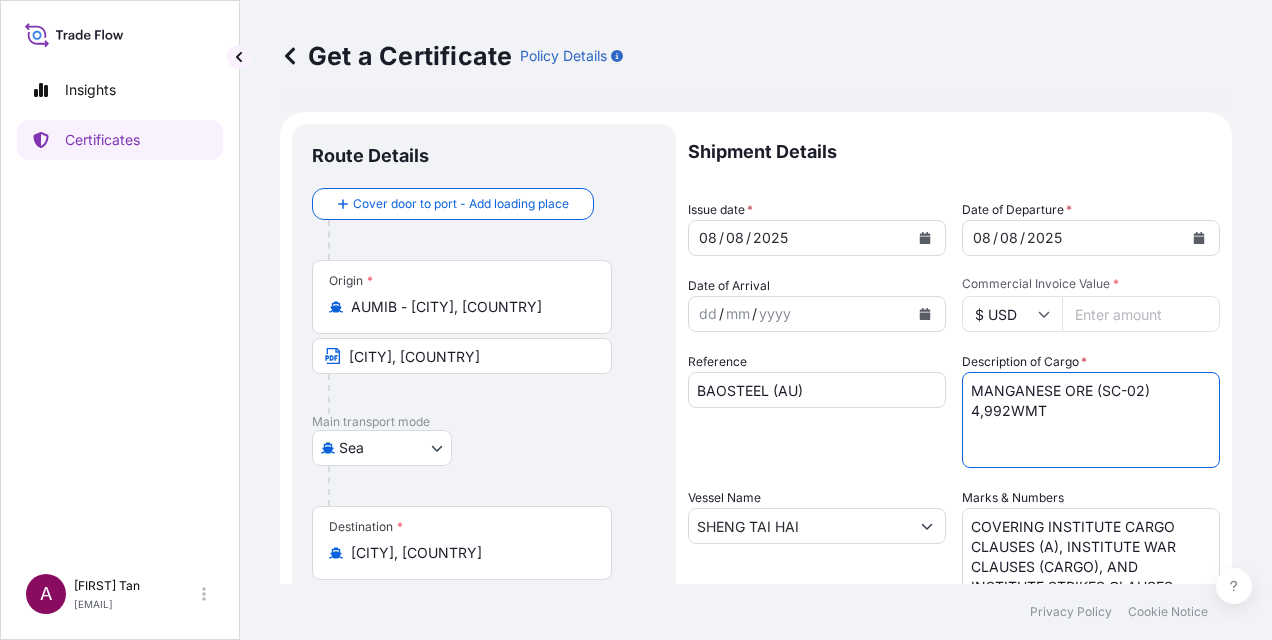 click on "MANGANESE ORE (SL75-02) 4,992WMT" at bounding box center [1091, 420] 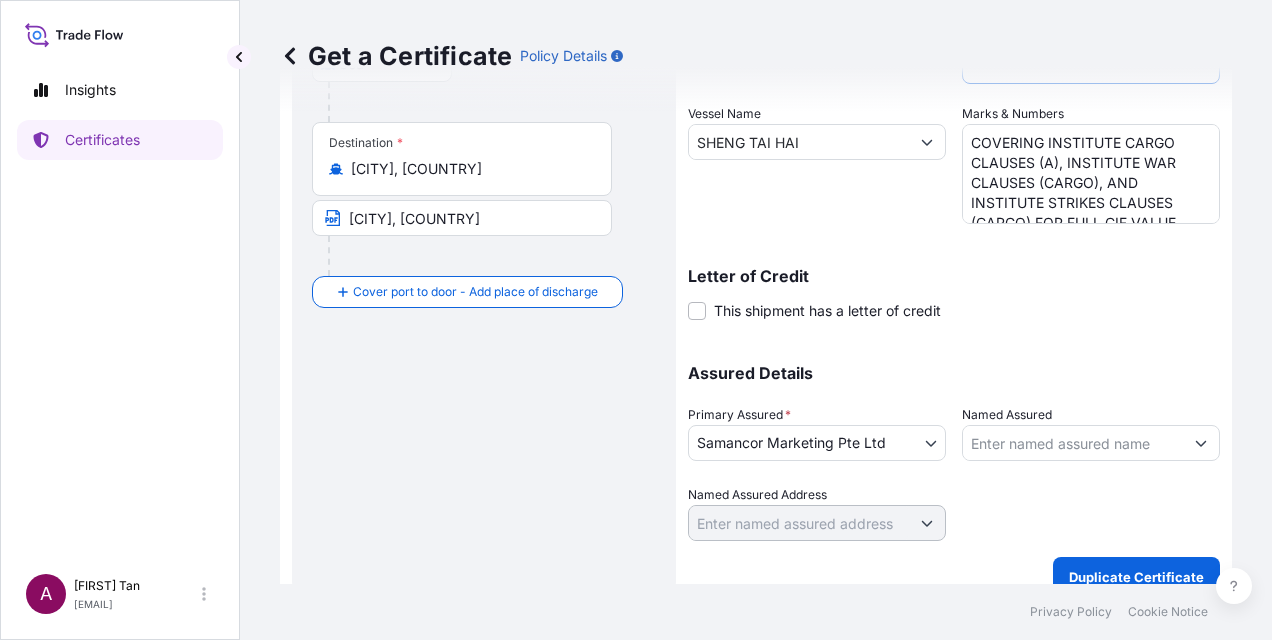 scroll, scrollTop: 400, scrollLeft: 0, axis: vertical 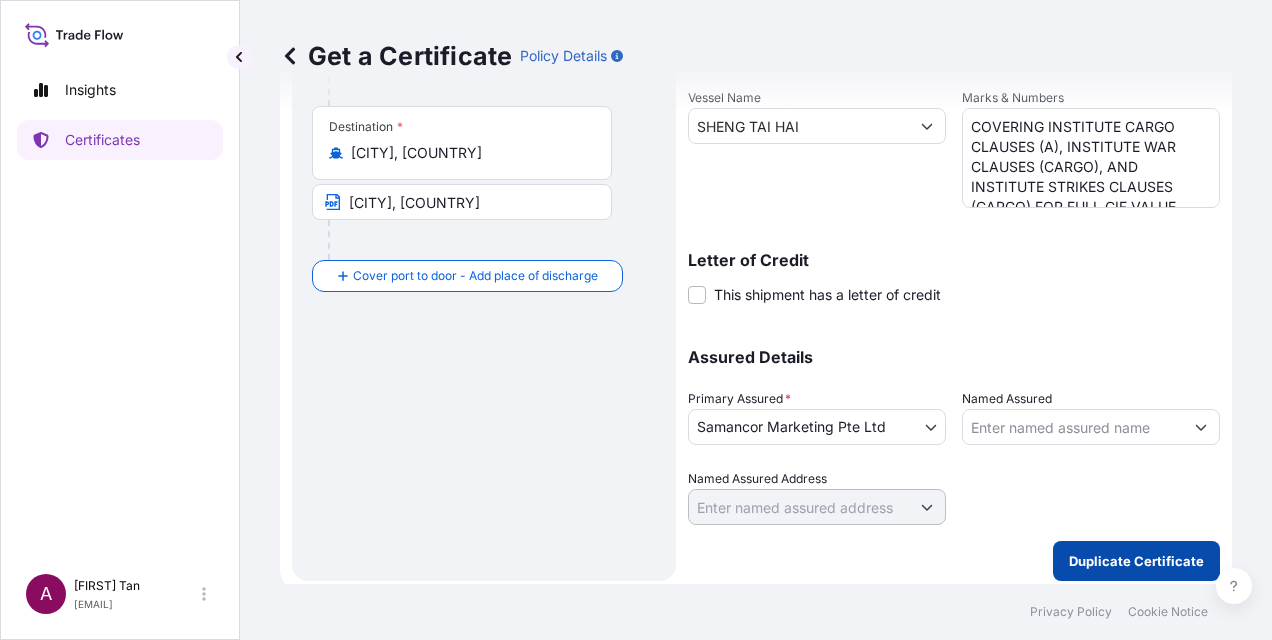 type on "MANGANESE ORE (SC-02) 4,878WMT" 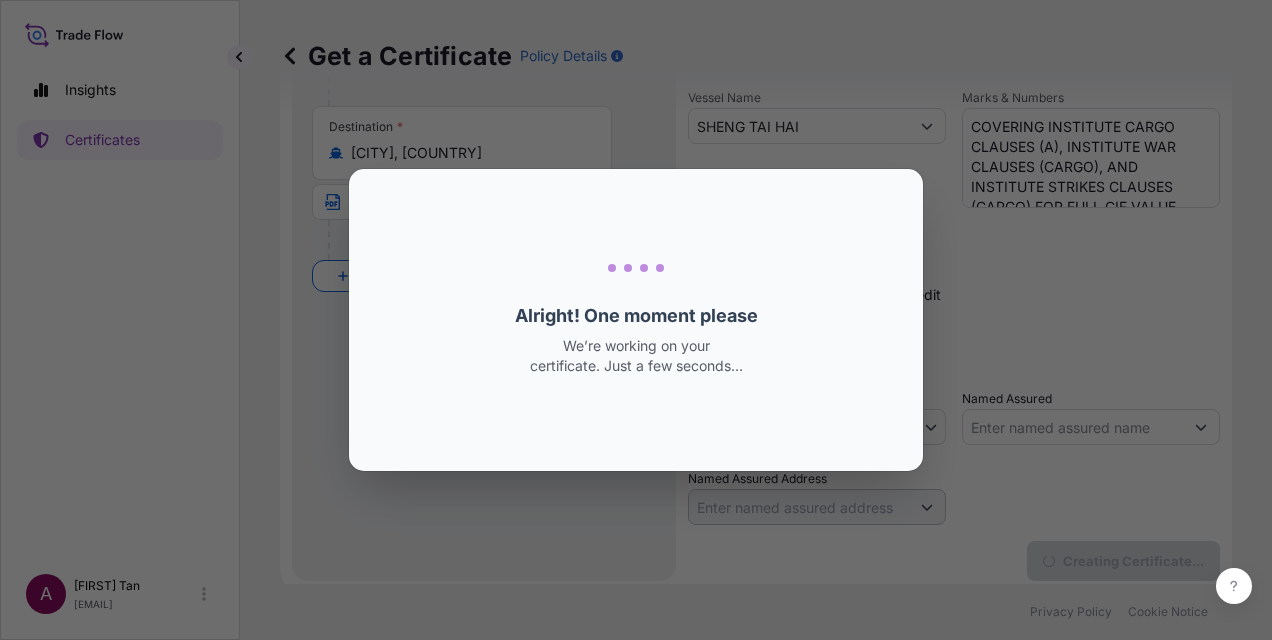 scroll, scrollTop: 0, scrollLeft: 0, axis: both 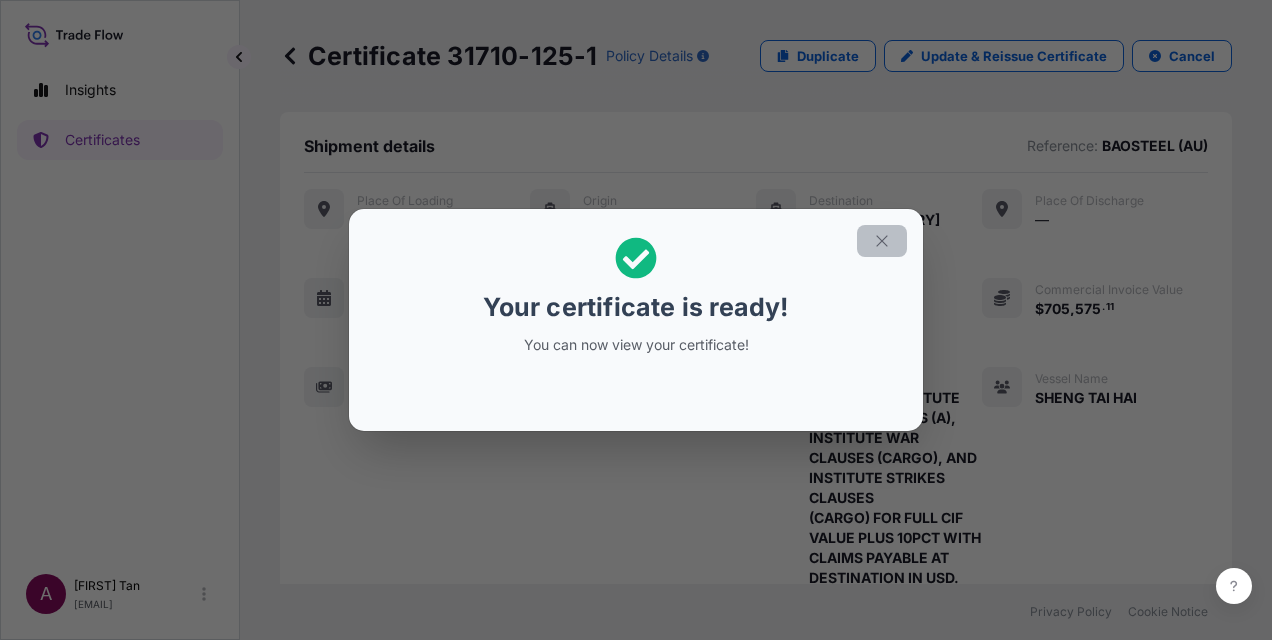 click 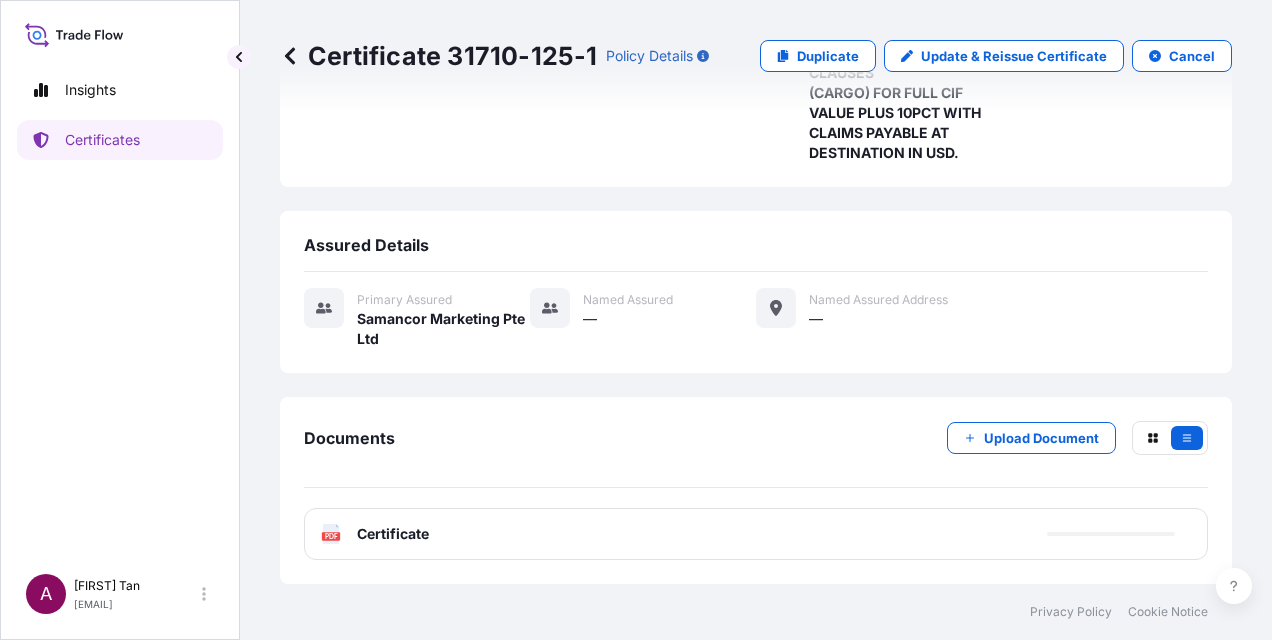 scroll, scrollTop: 442, scrollLeft: 0, axis: vertical 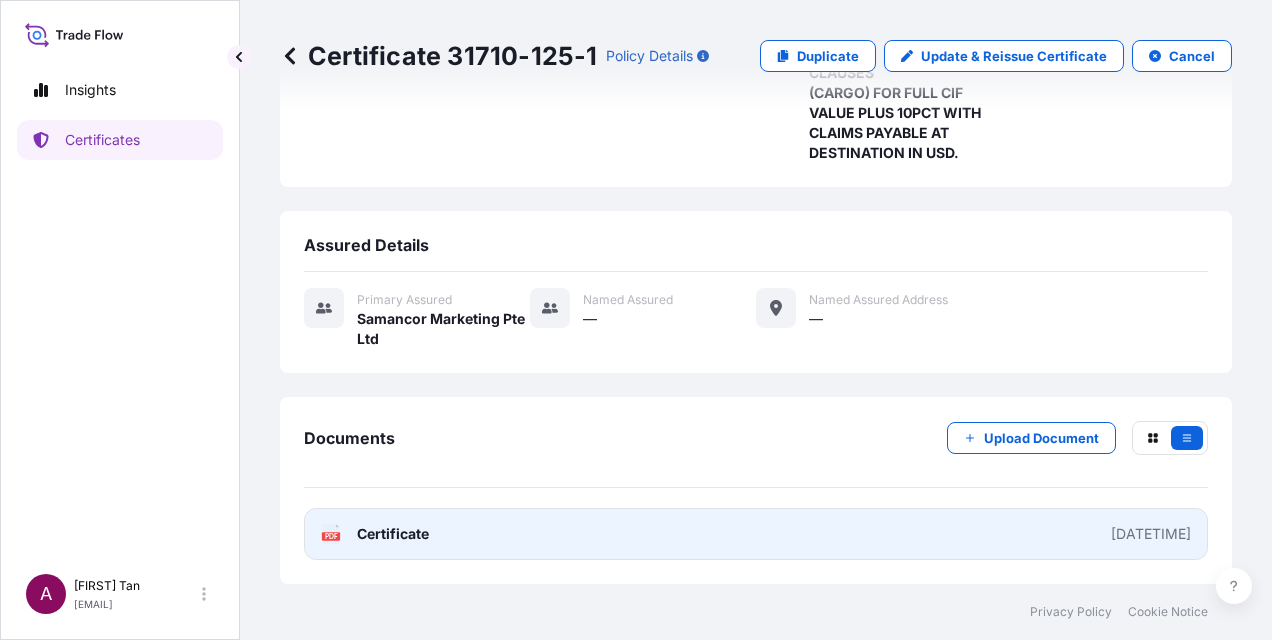 click on "PDF Certificate [DATETIME]" at bounding box center (756, 534) 